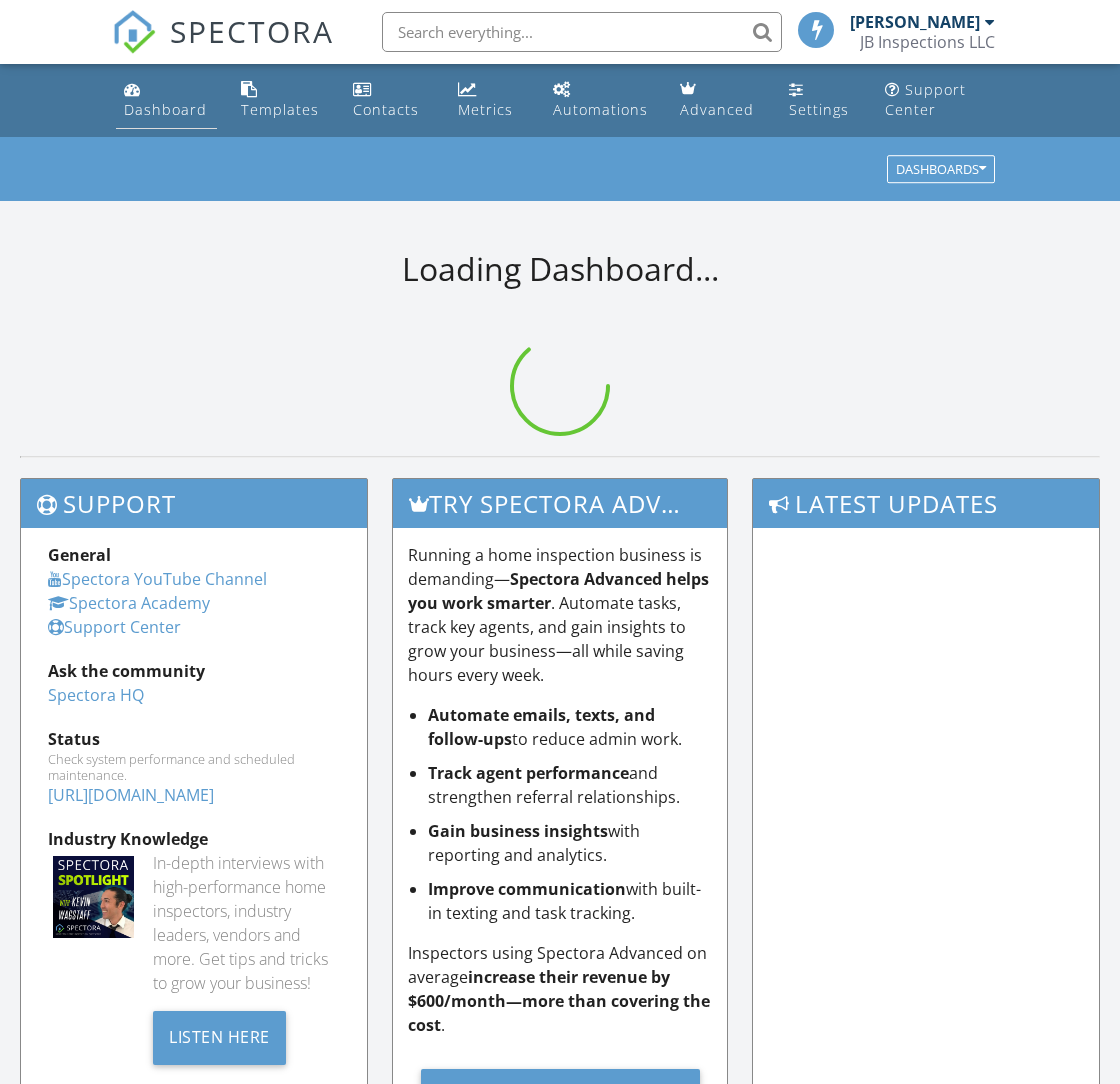 scroll, scrollTop: 0, scrollLeft: 0, axis: both 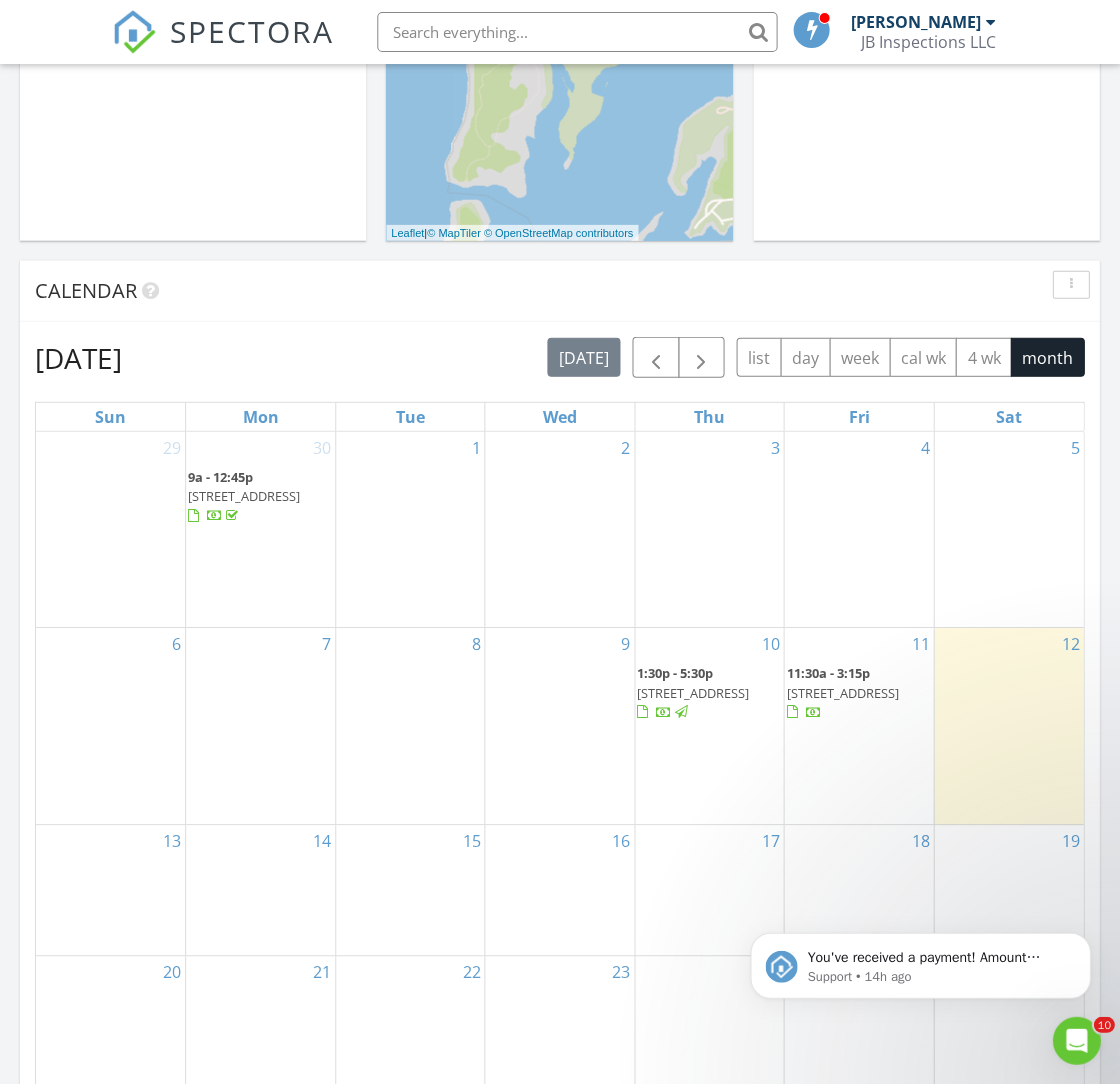 click on "19" at bounding box center (1008, 889) 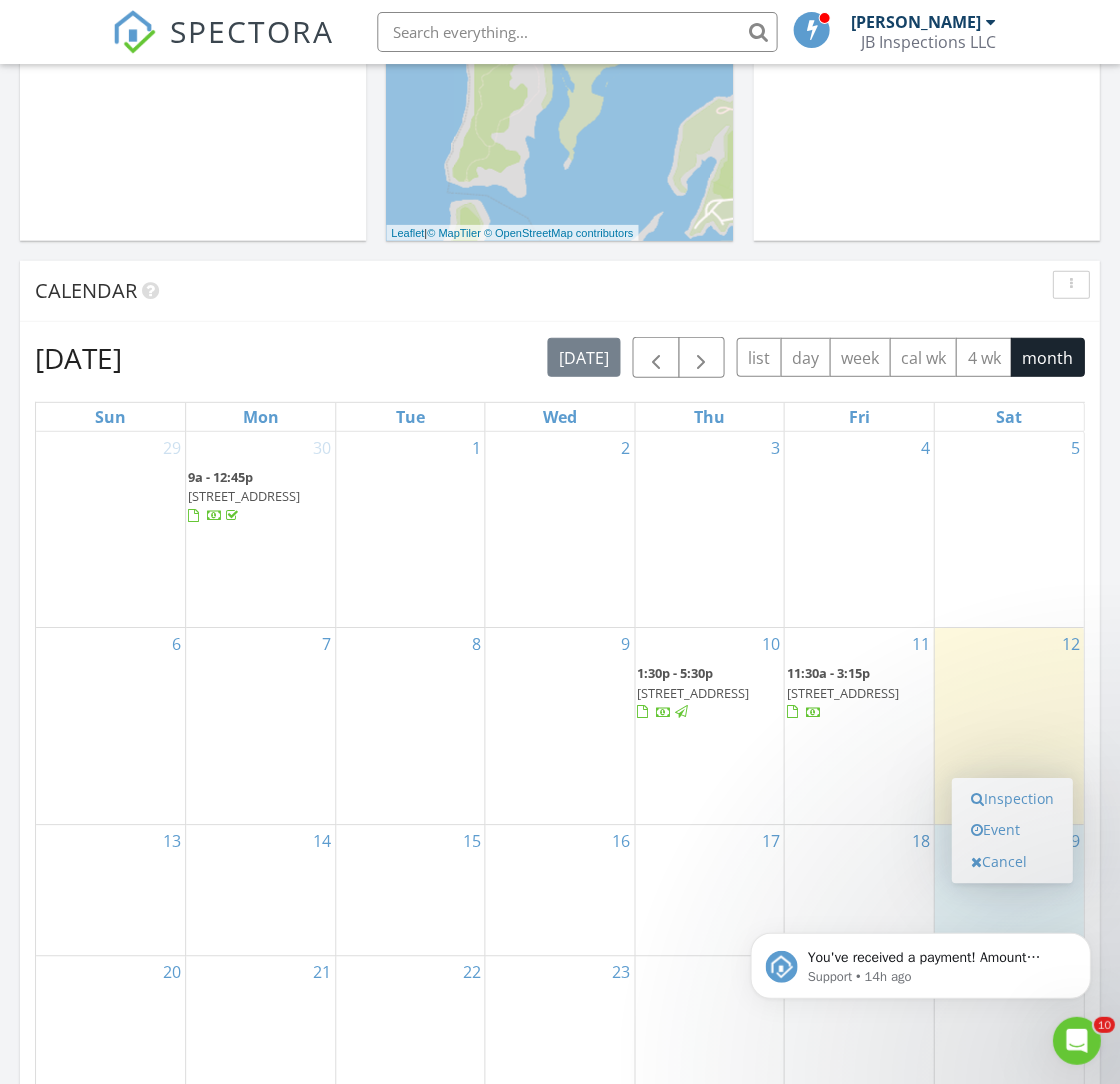 drag, startPoint x: 987, startPoint y: 930, endPoint x: 857, endPoint y: 921, distance: 130.31117 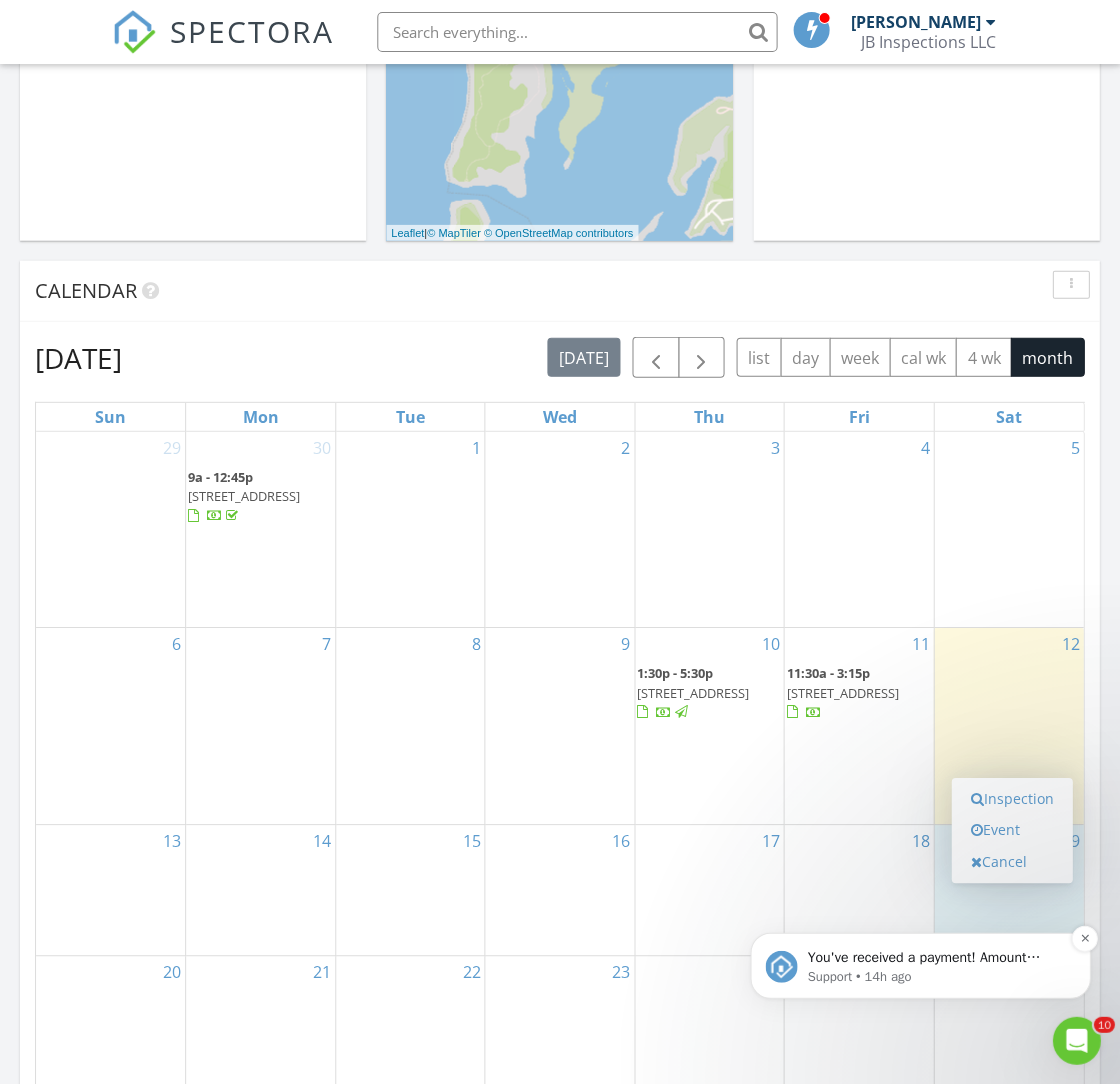 click at bounding box center [781, 966] 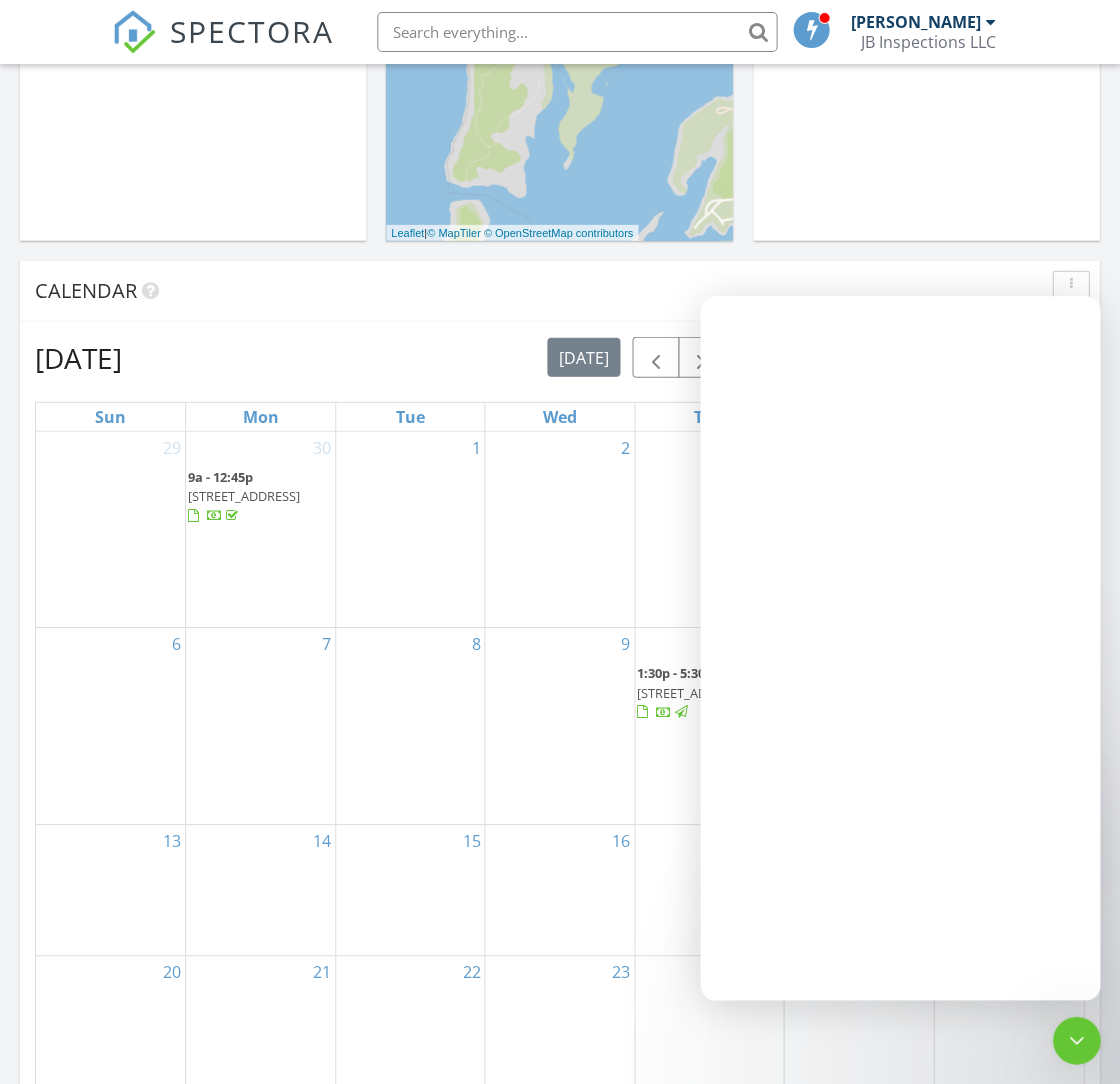 scroll, scrollTop: 0, scrollLeft: 0, axis: both 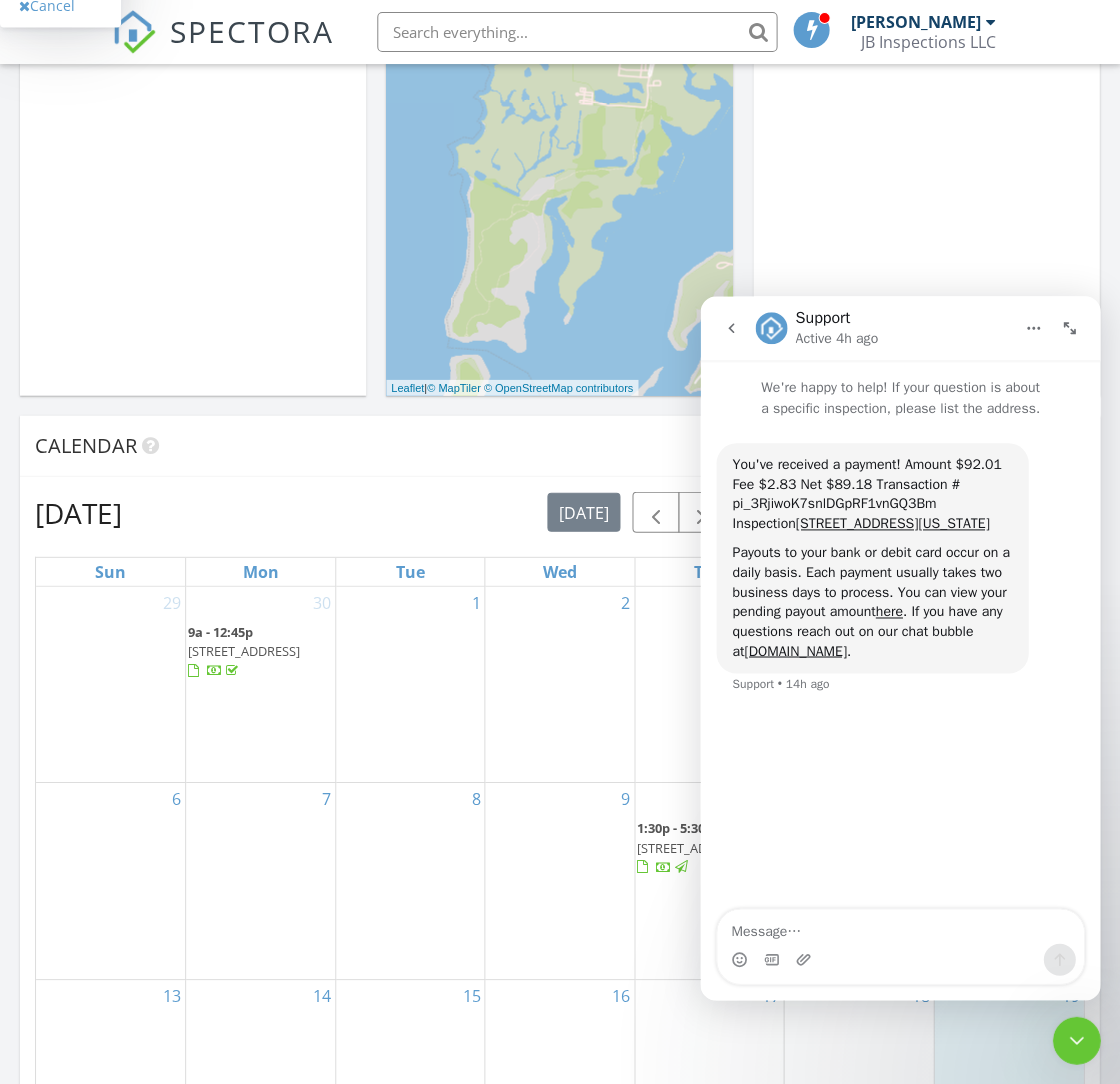 click 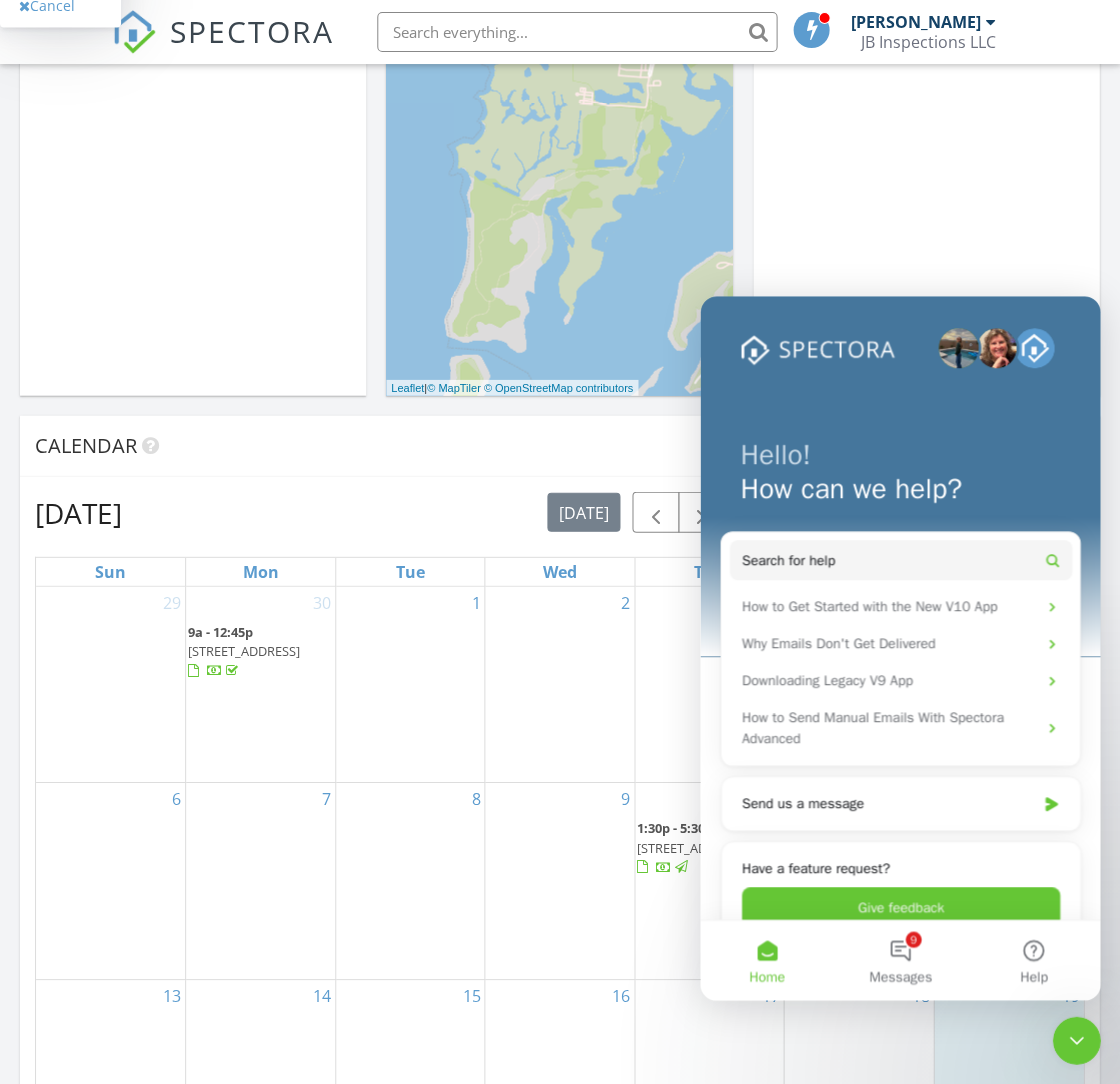drag, startPoint x: 1055, startPoint y: 326, endPoint x: 1048, endPoint y: 300, distance: 26.925823 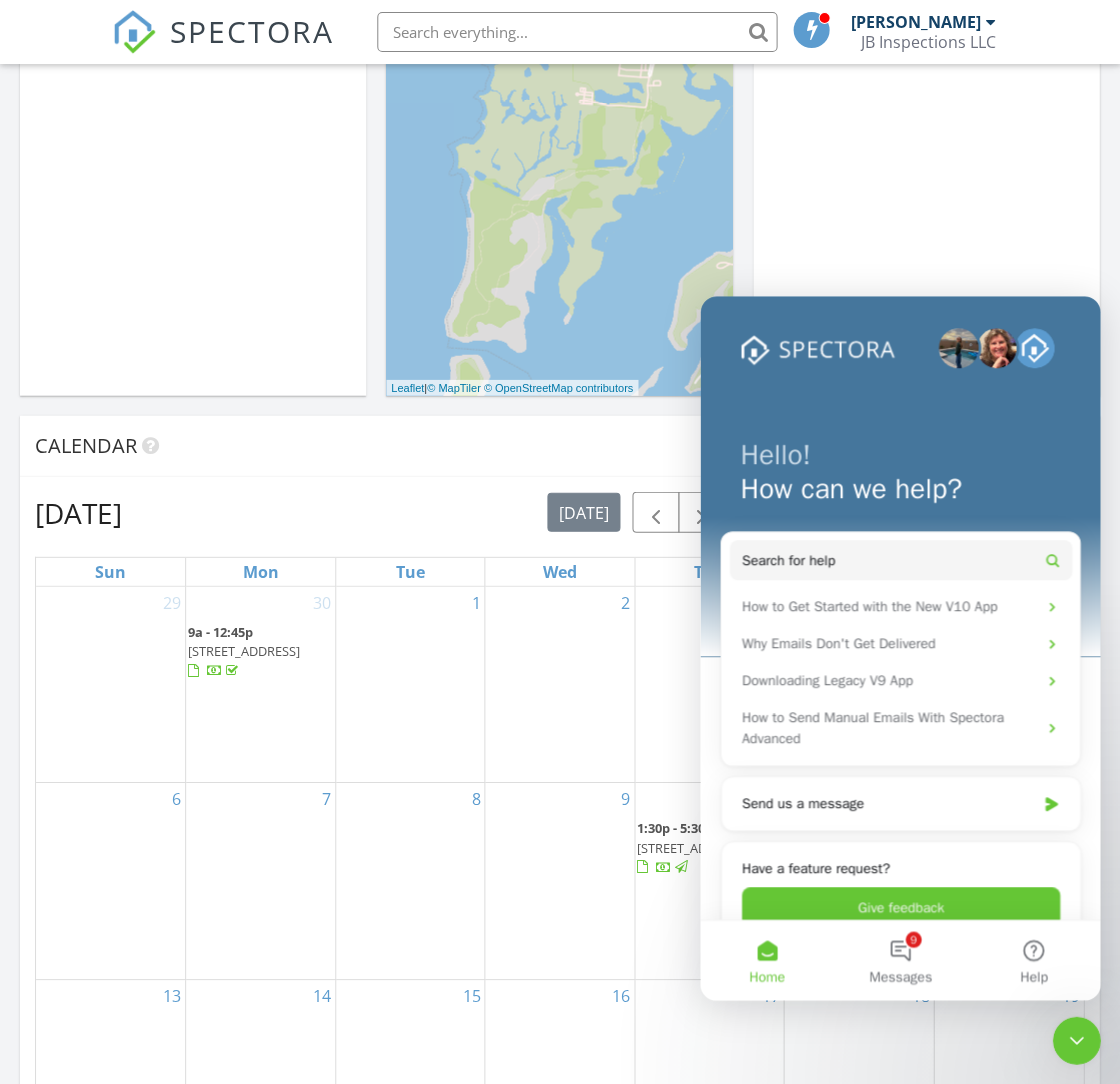 drag, startPoint x: 6, startPoint y: 370, endPoint x: 101, endPoint y: 224, distance: 174.18668 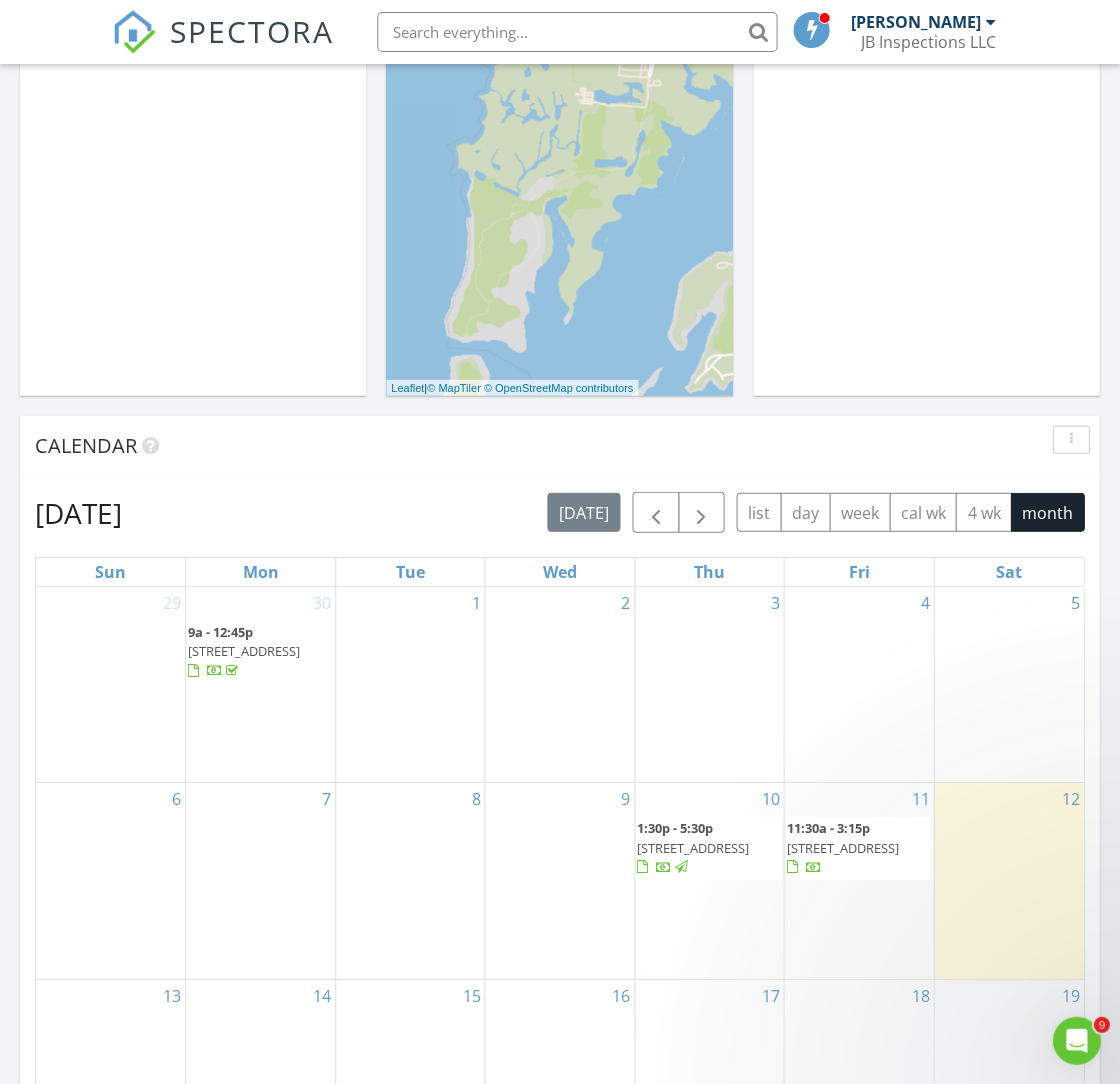 scroll, scrollTop: 0, scrollLeft: 0, axis: both 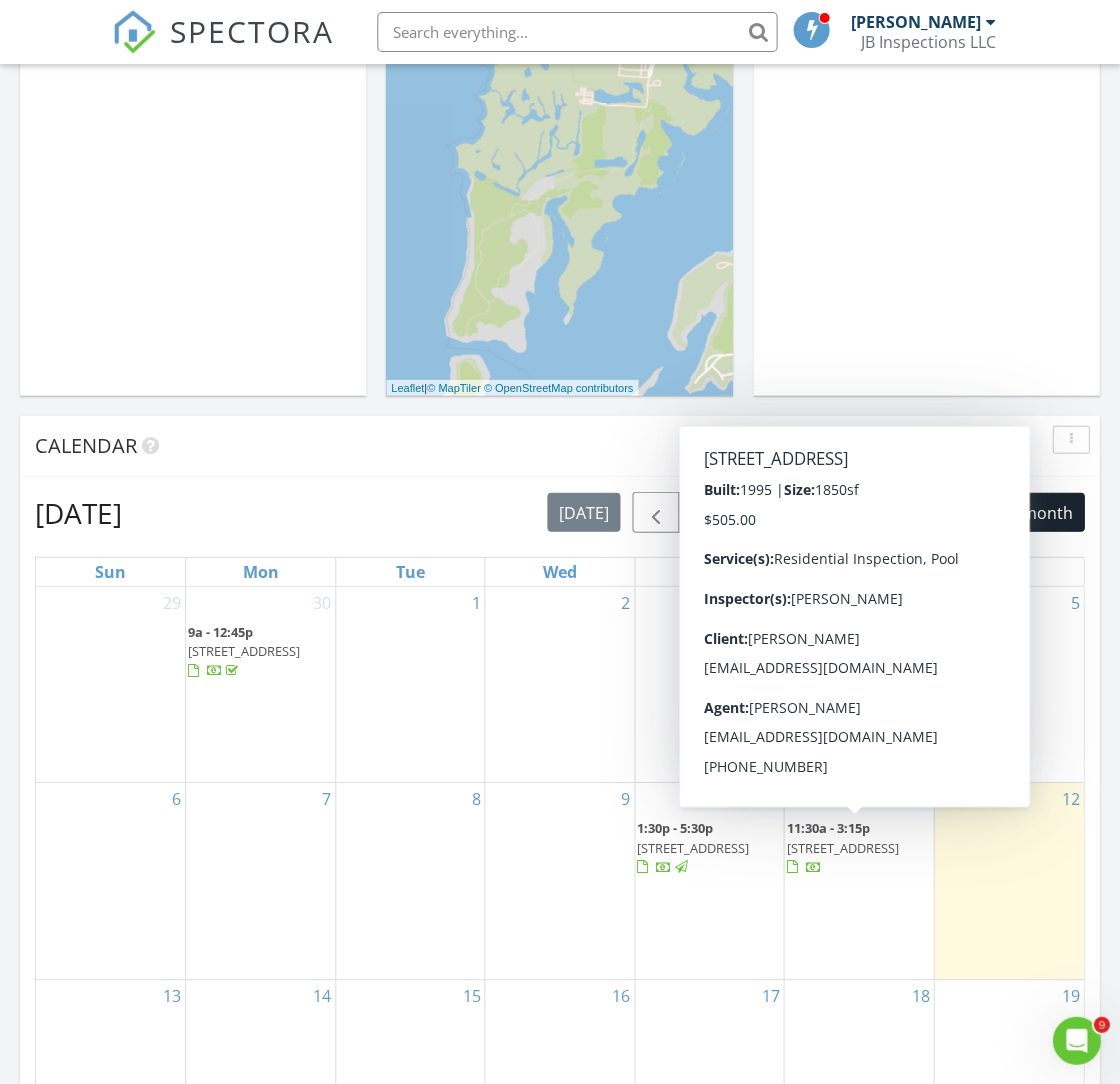 click on "4044 Briarbend Rd, Dallas 75287" at bounding box center [842, 847] 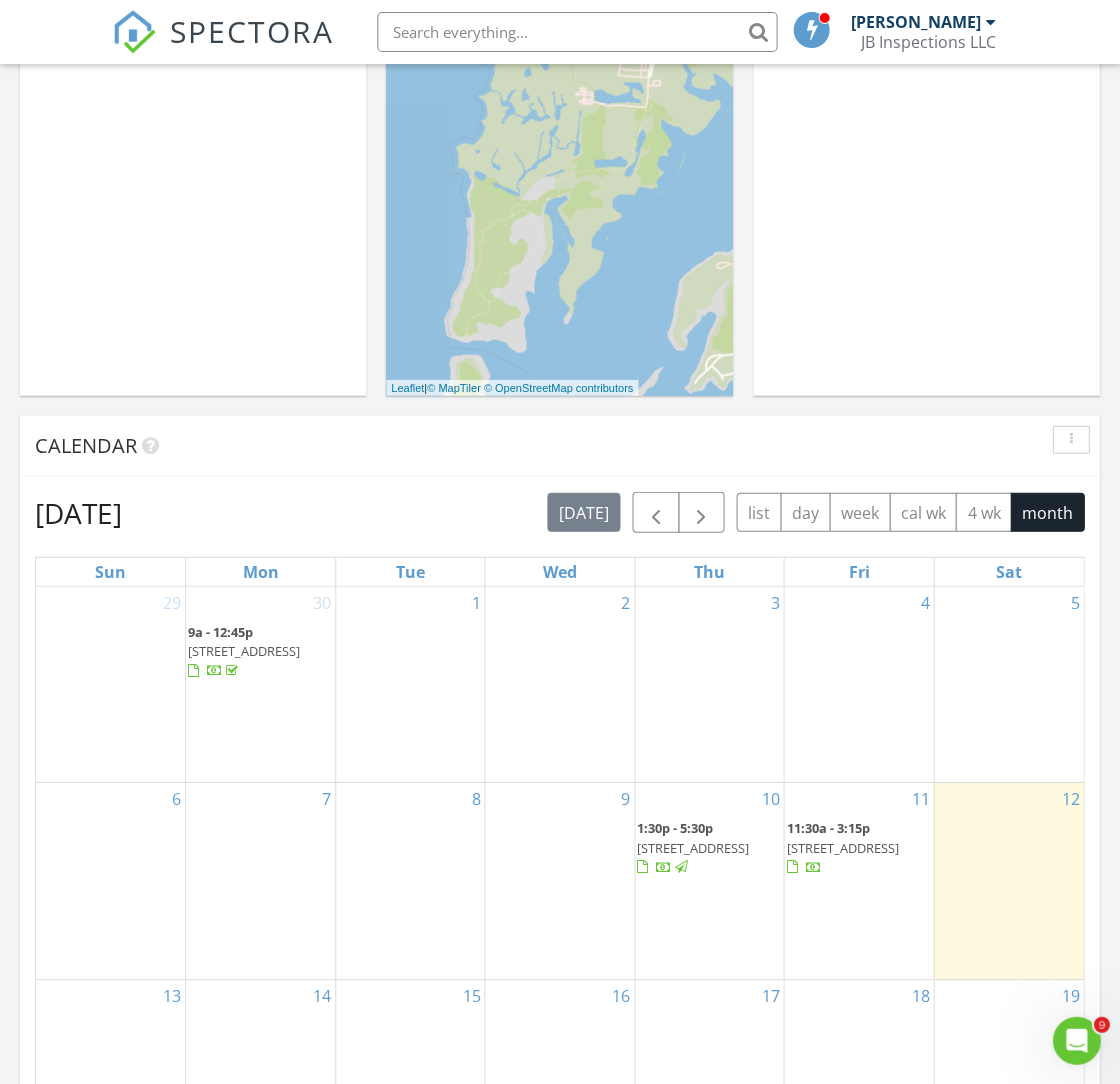 scroll, scrollTop: 0, scrollLeft: 0, axis: both 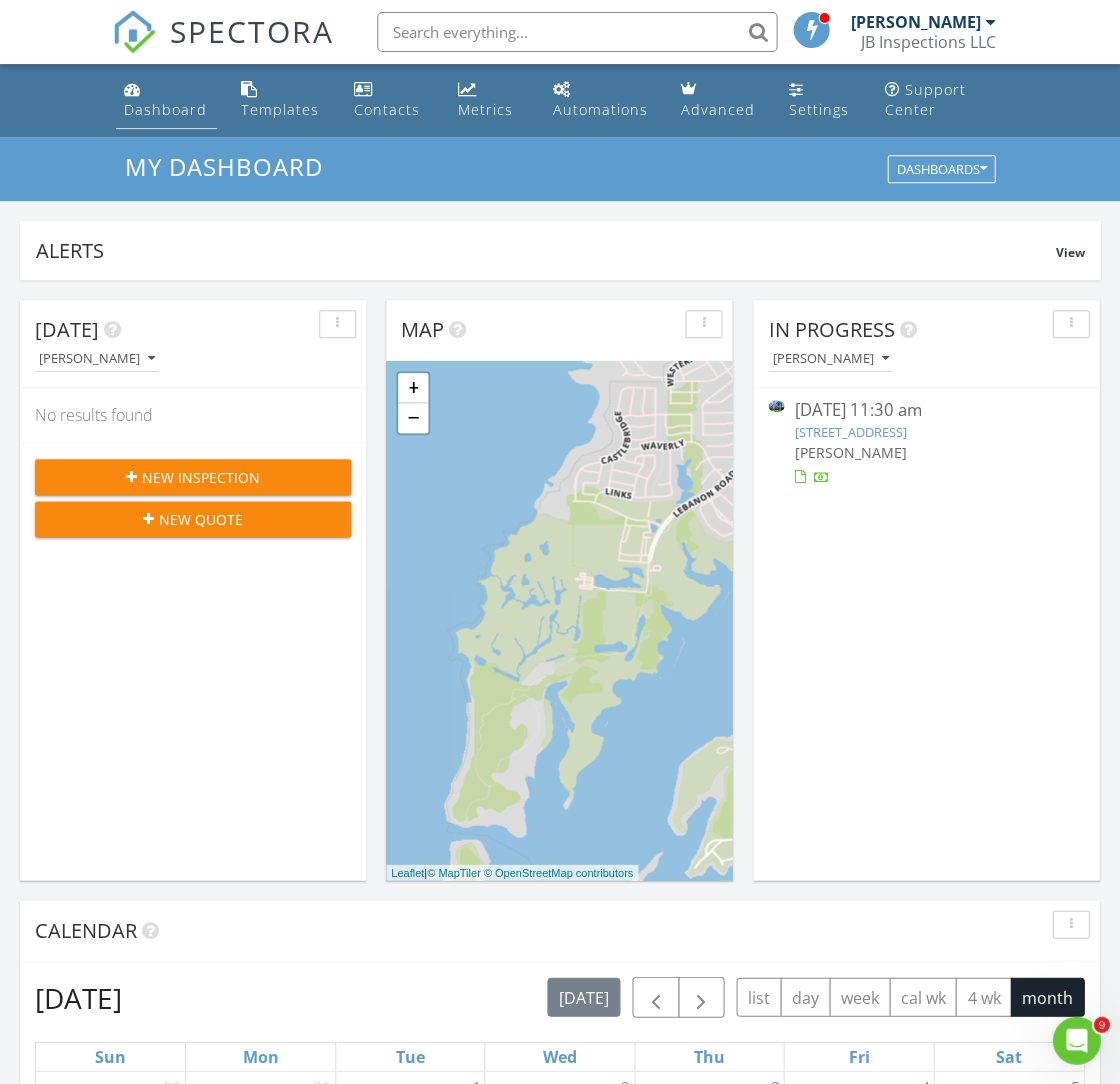 click on "Dashboard" at bounding box center [165, 109] 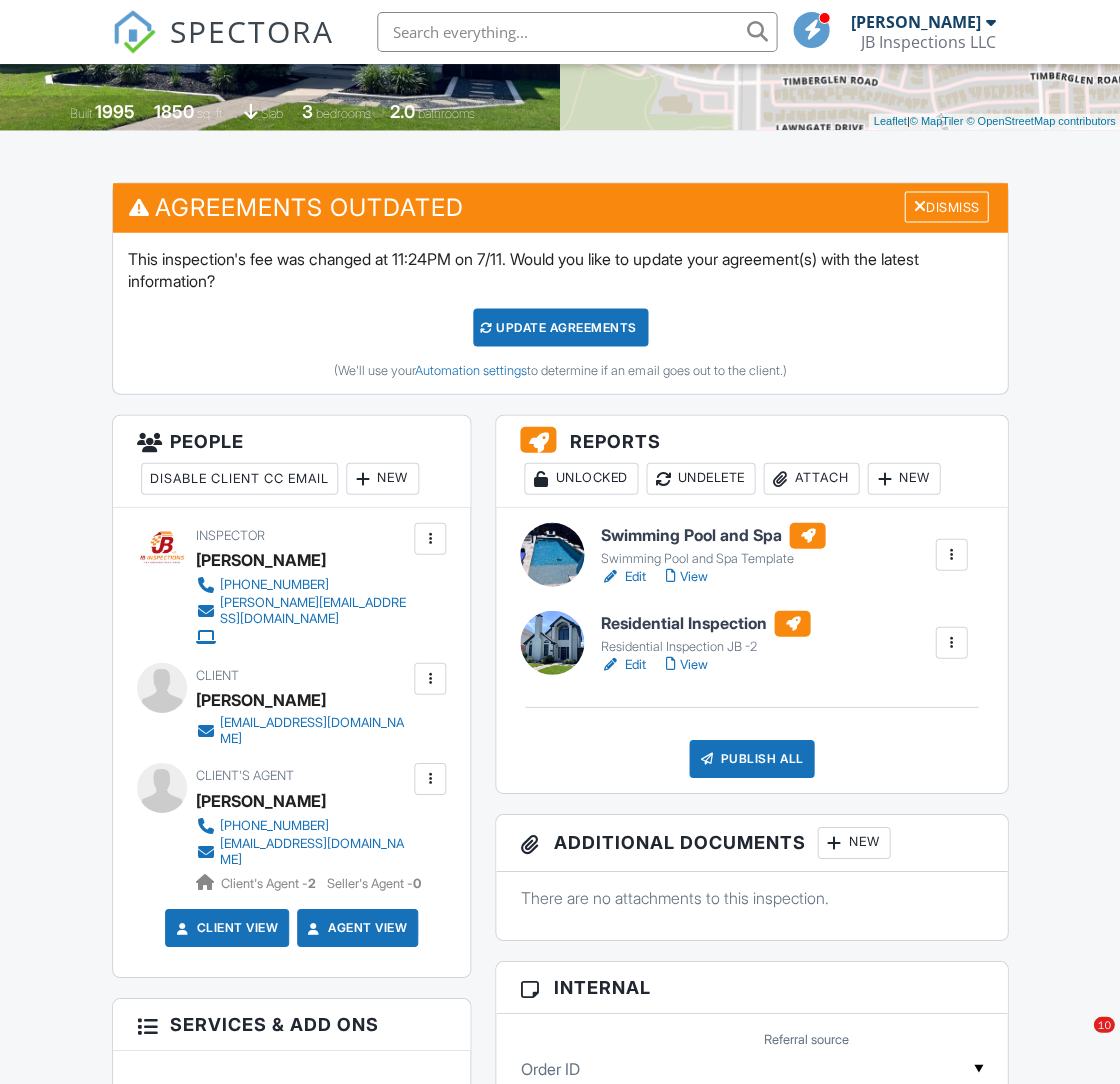 scroll, scrollTop: 426, scrollLeft: 0, axis: vertical 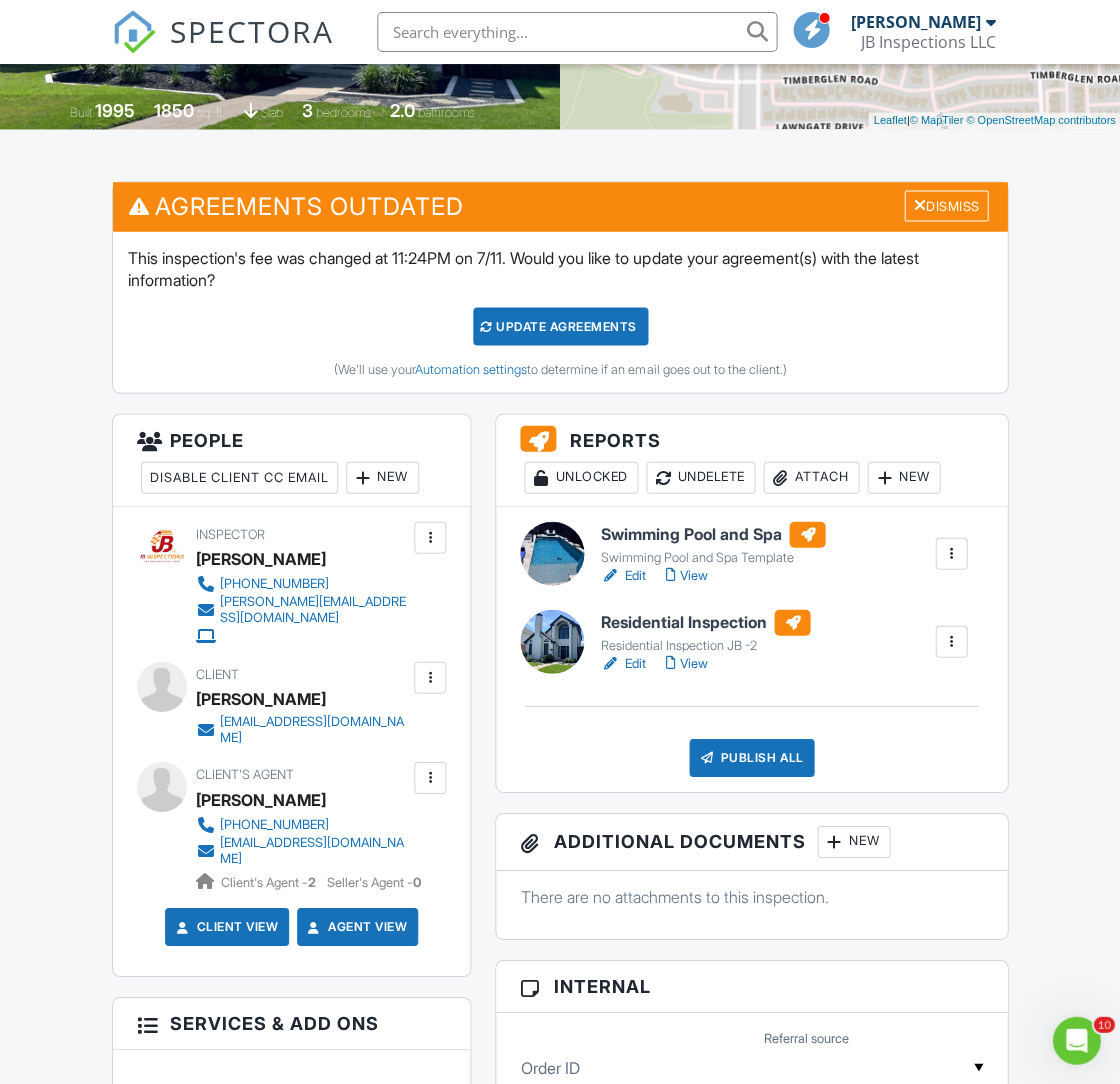 click on "View" at bounding box center [686, 575] 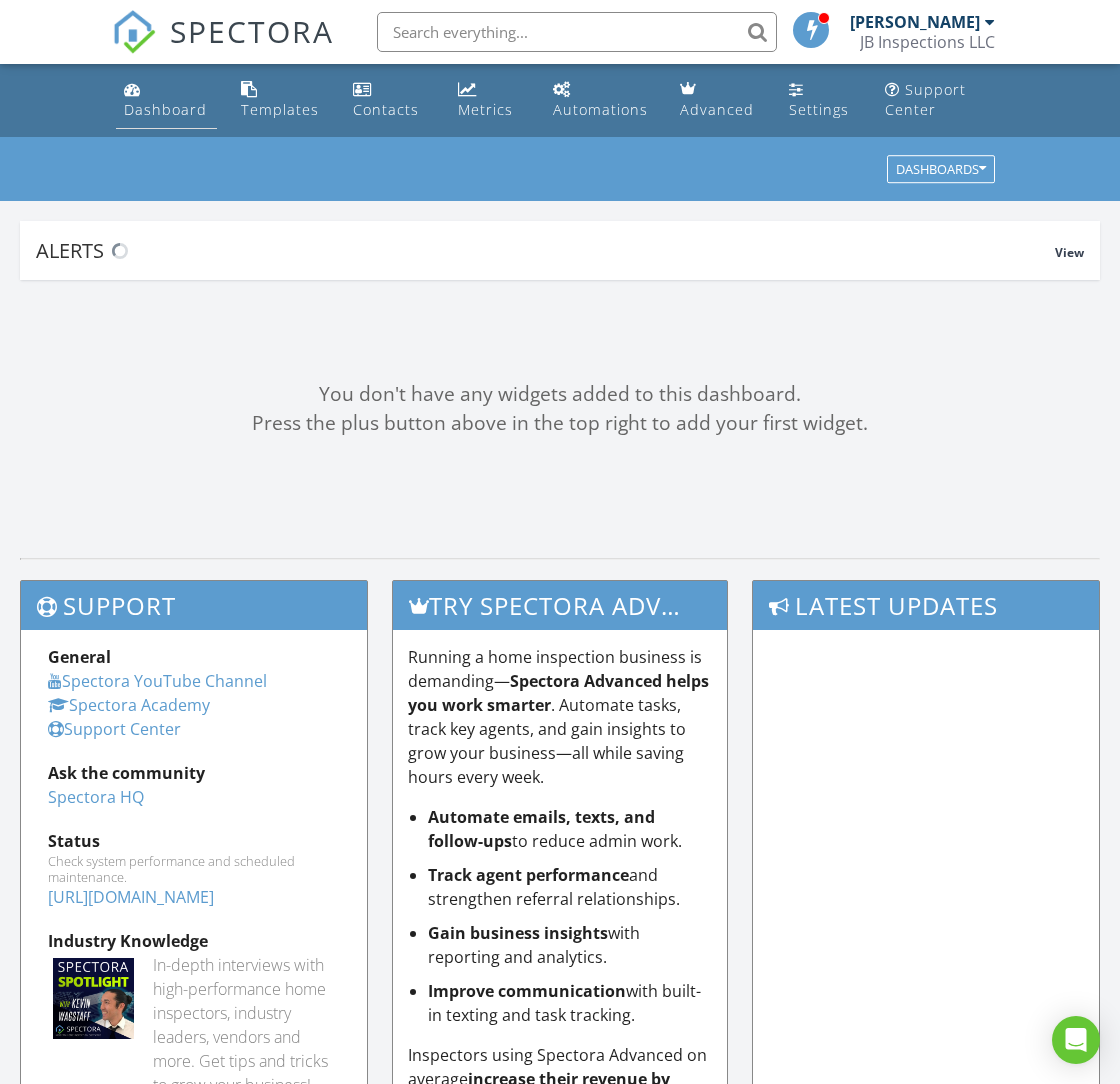 scroll, scrollTop: 0, scrollLeft: 0, axis: both 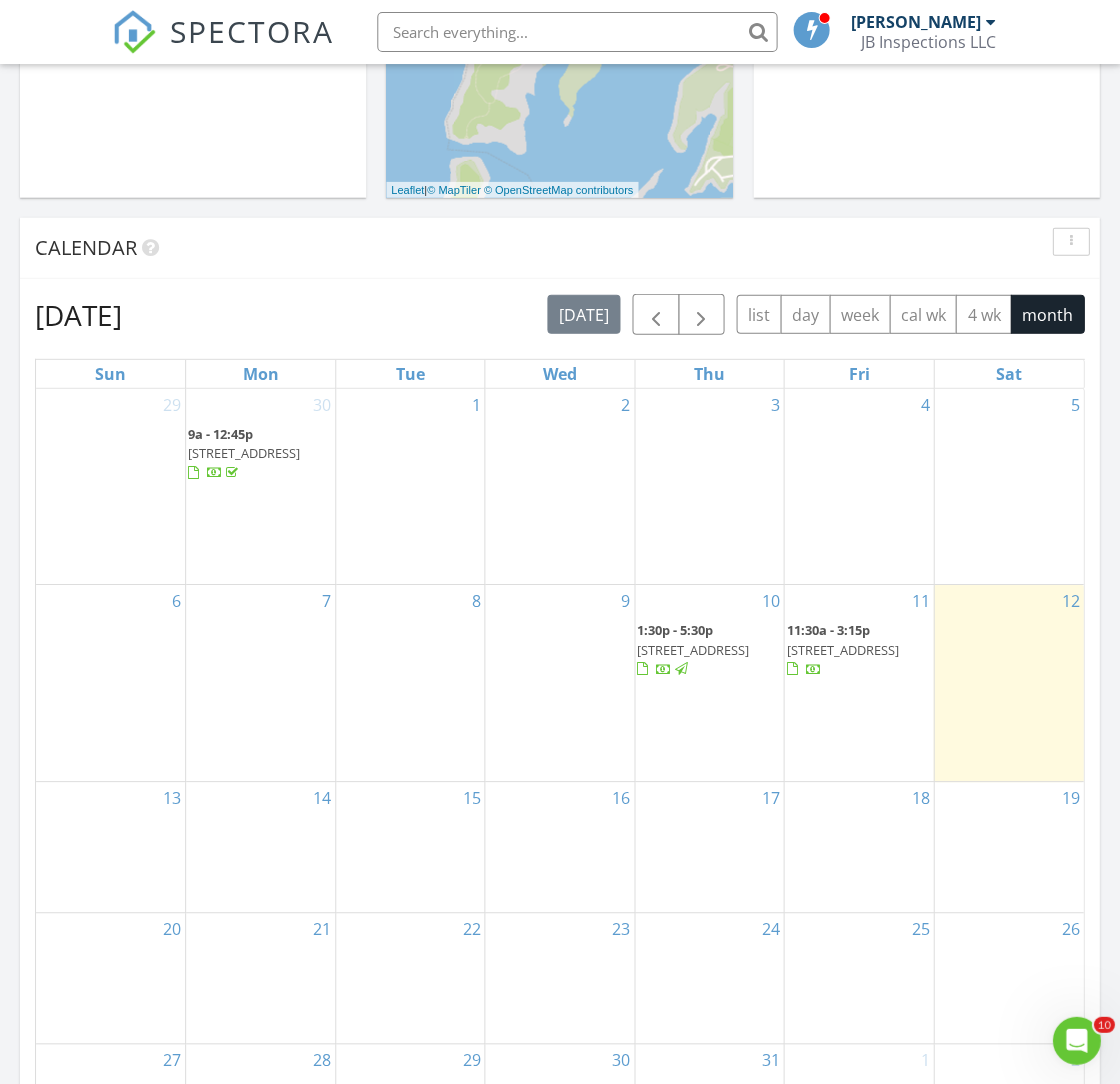 click on "4044 Briarbend Rd, Dallas 75287" at bounding box center [842, 650] 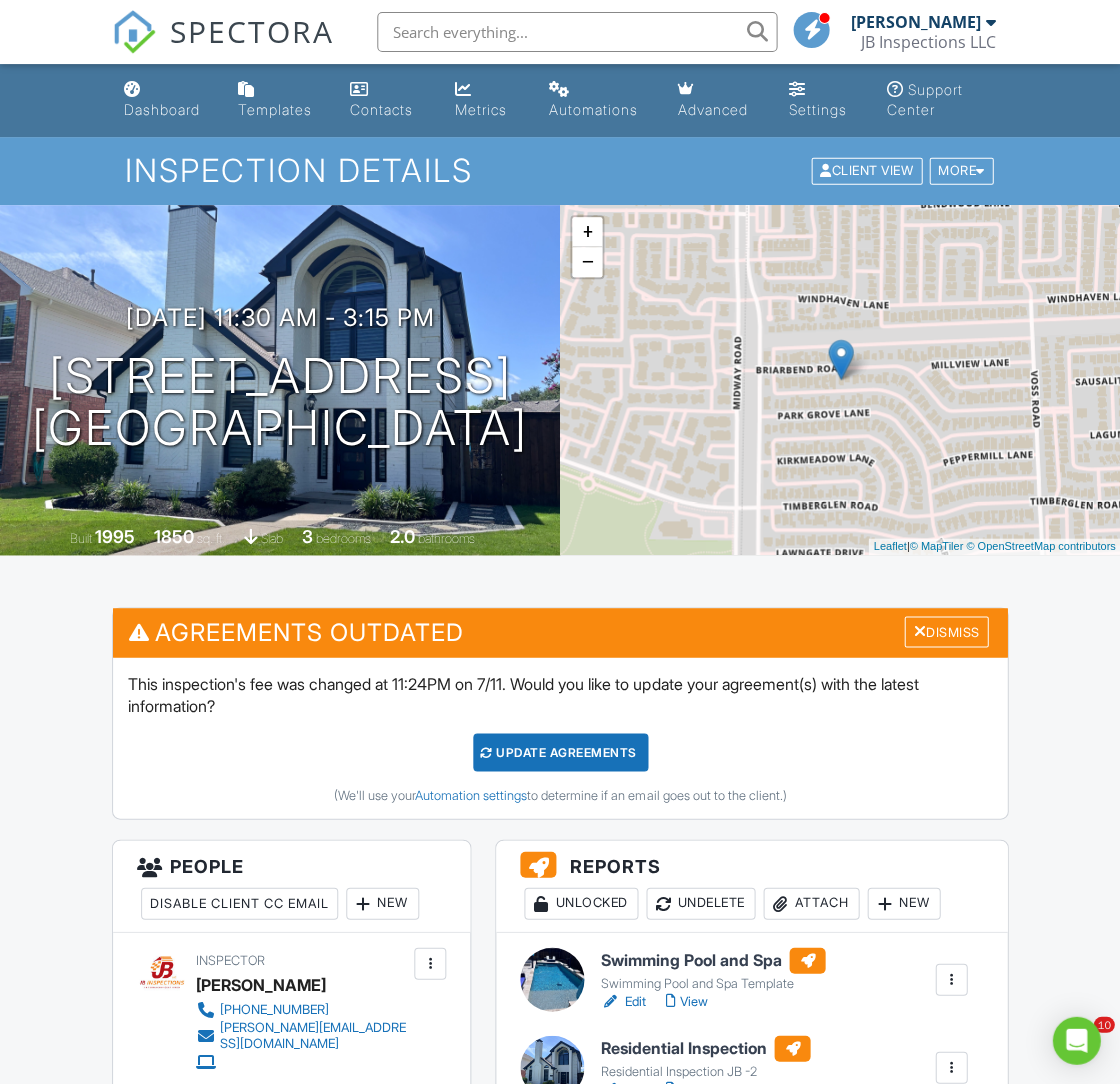 scroll, scrollTop: 617, scrollLeft: 0, axis: vertical 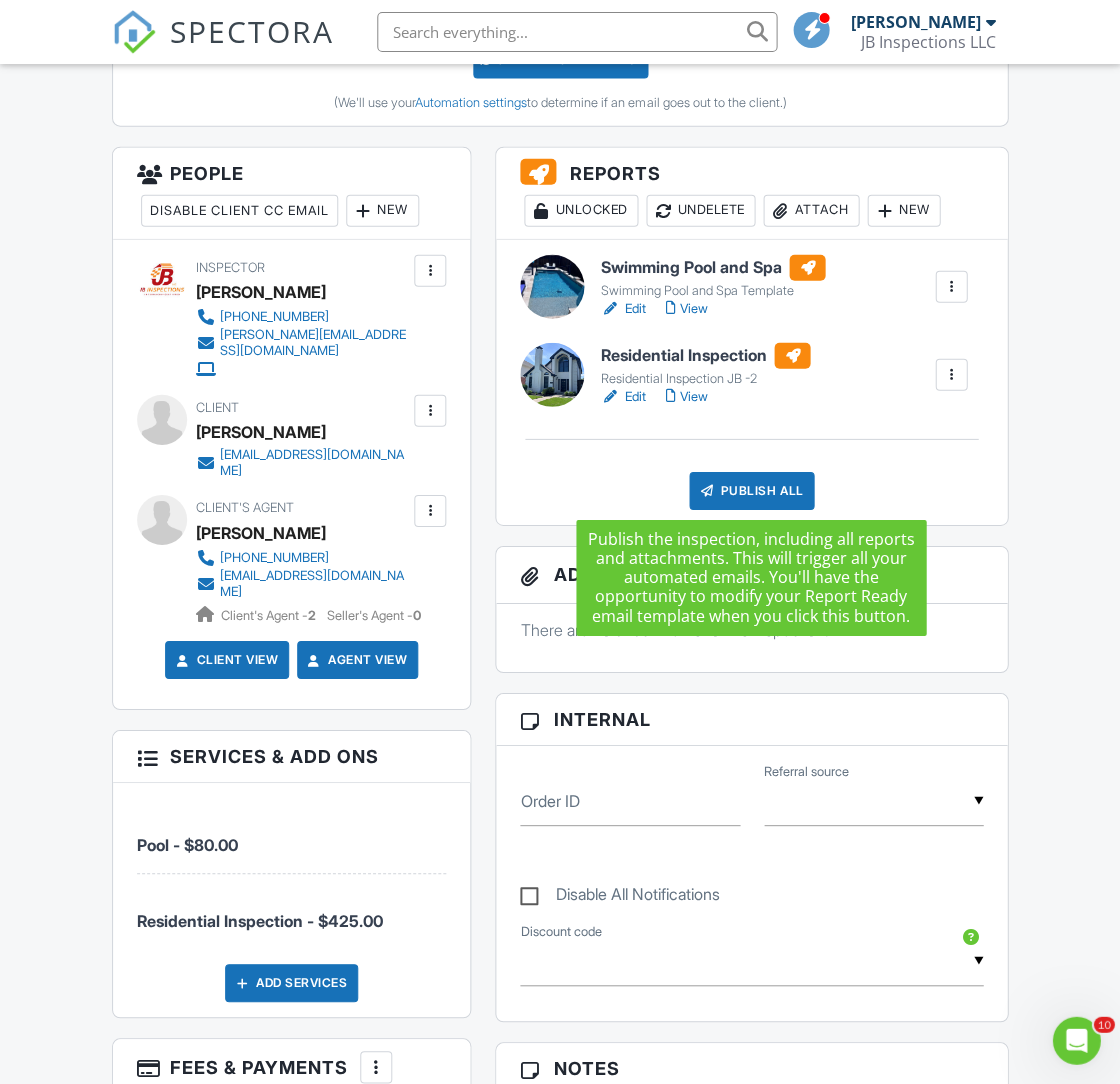 click on "Publish All" at bounding box center (751, 491) 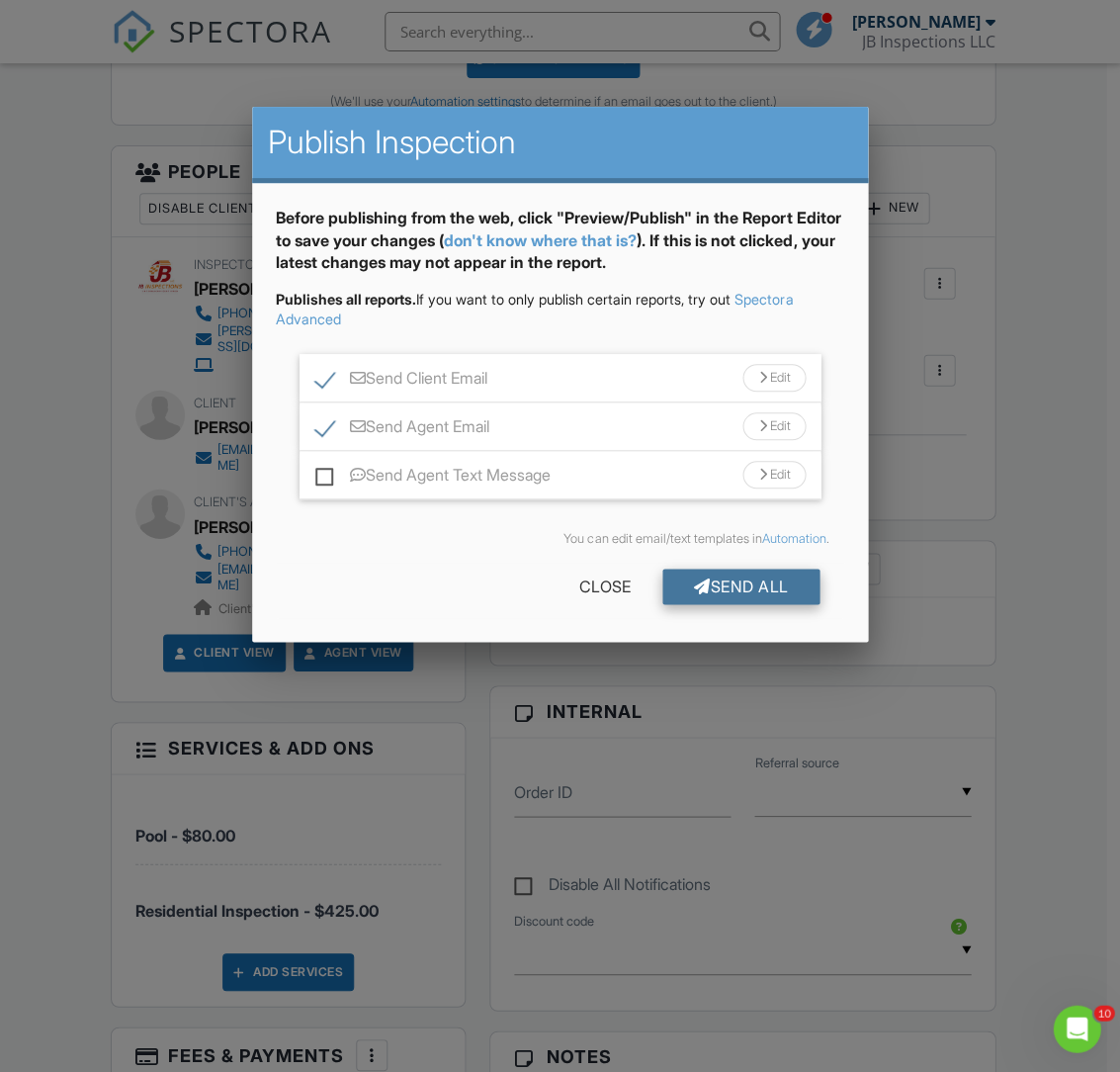 click on "Send All" at bounding box center (741, 586) 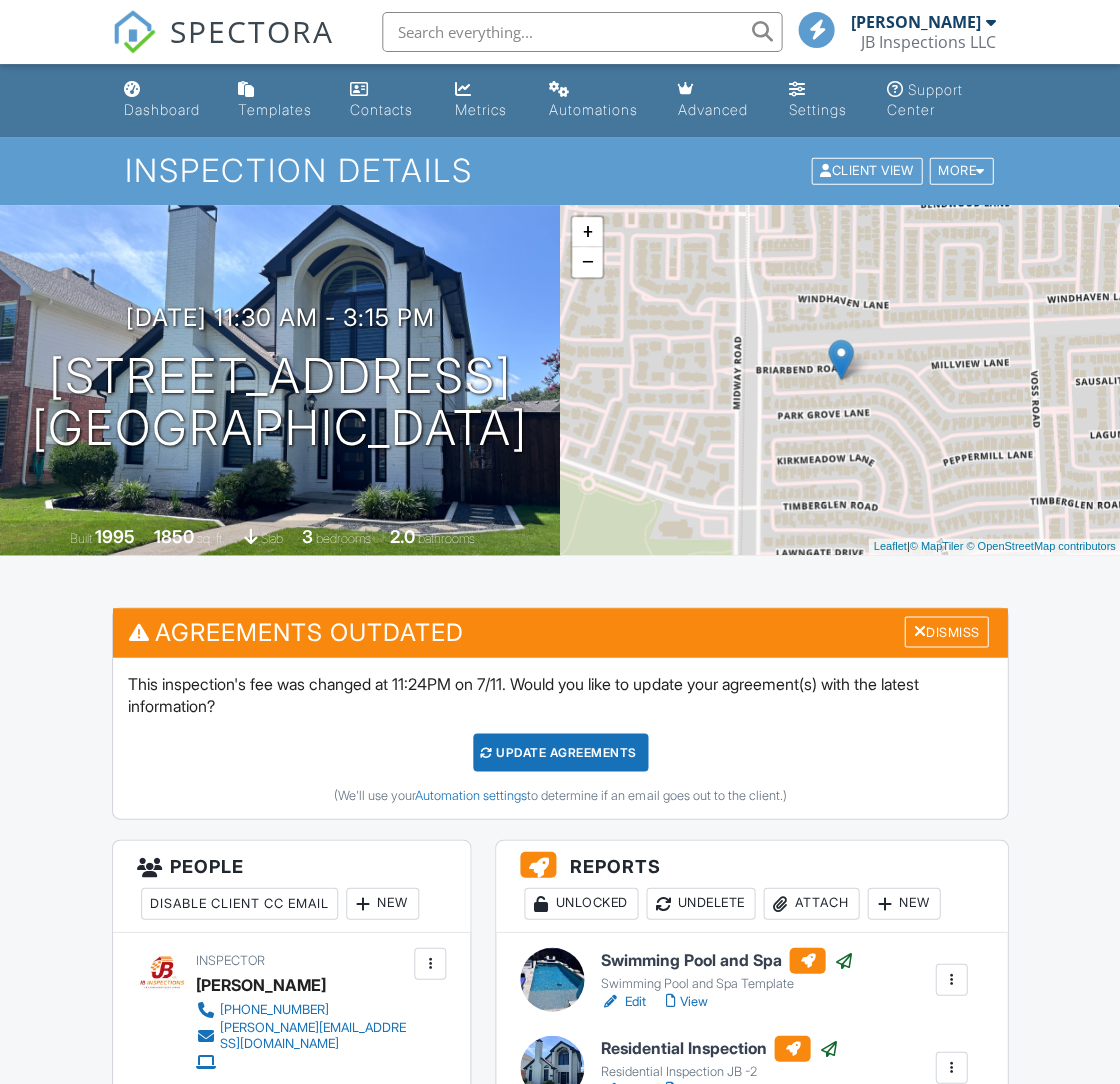 scroll, scrollTop: 692, scrollLeft: 0, axis: vertical 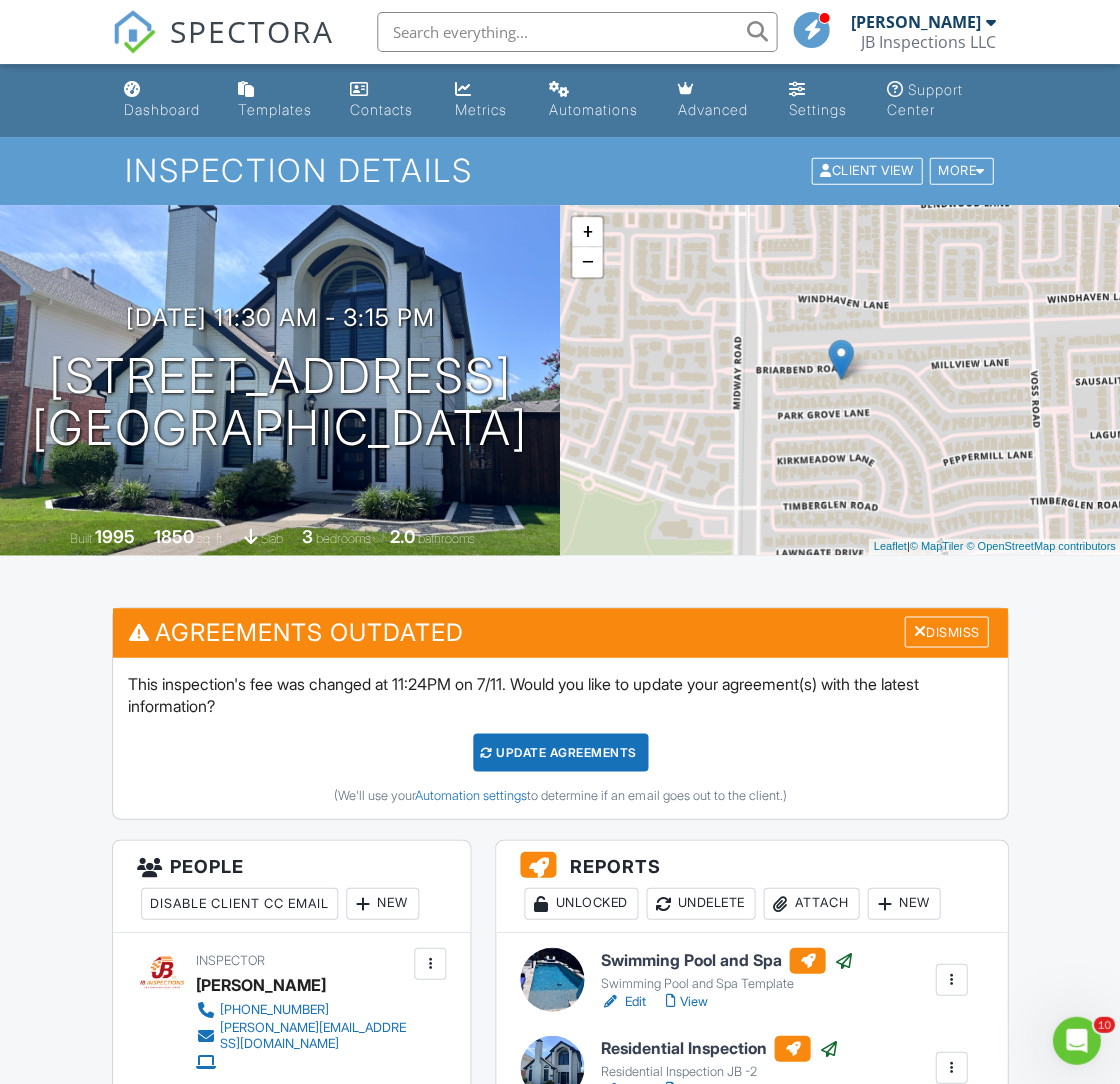 click on "Update Agreements" at bounding box center (560, 752) 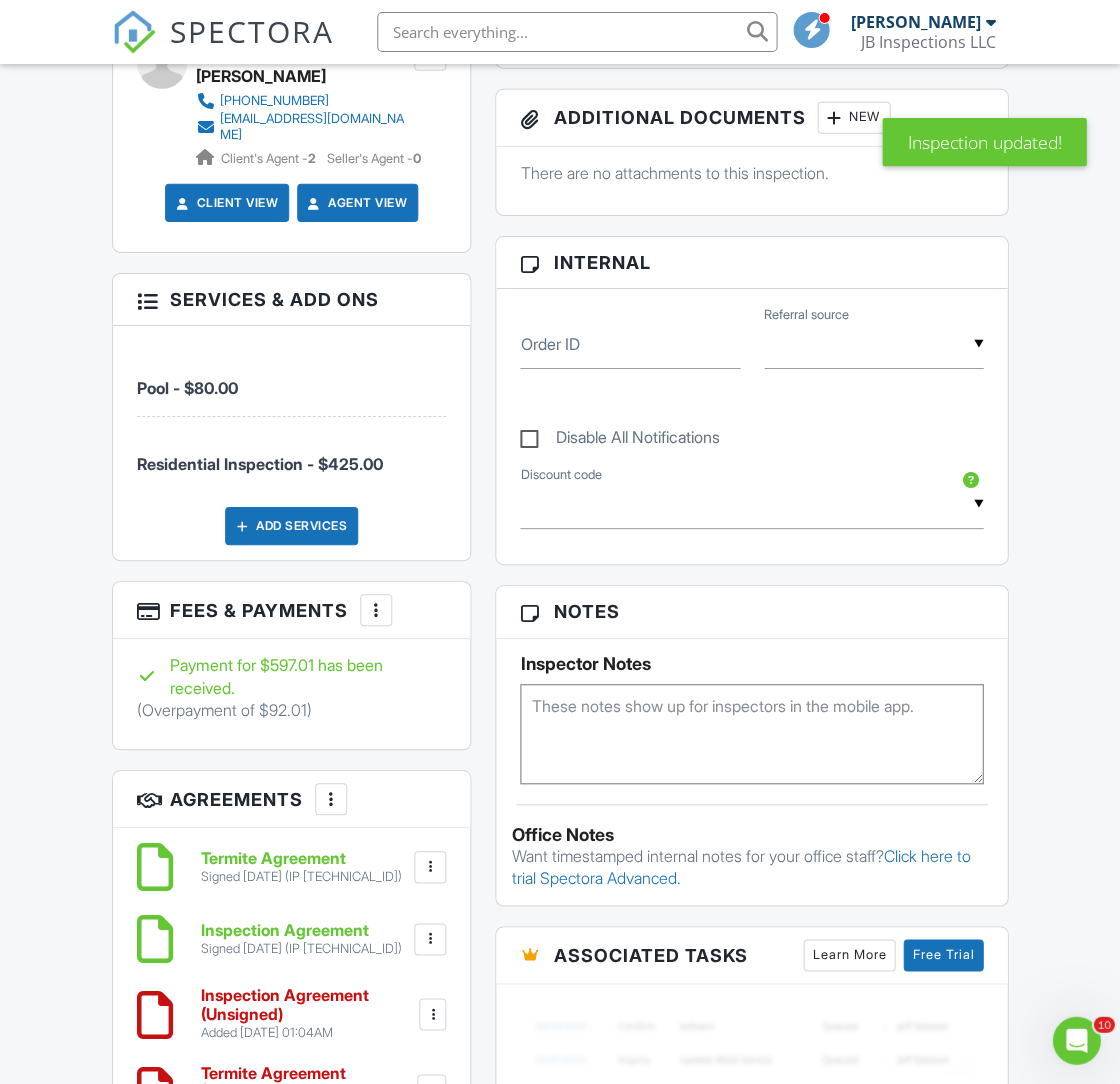 scroll, scrollTop: 0, scrollLeft: 0, axis: both 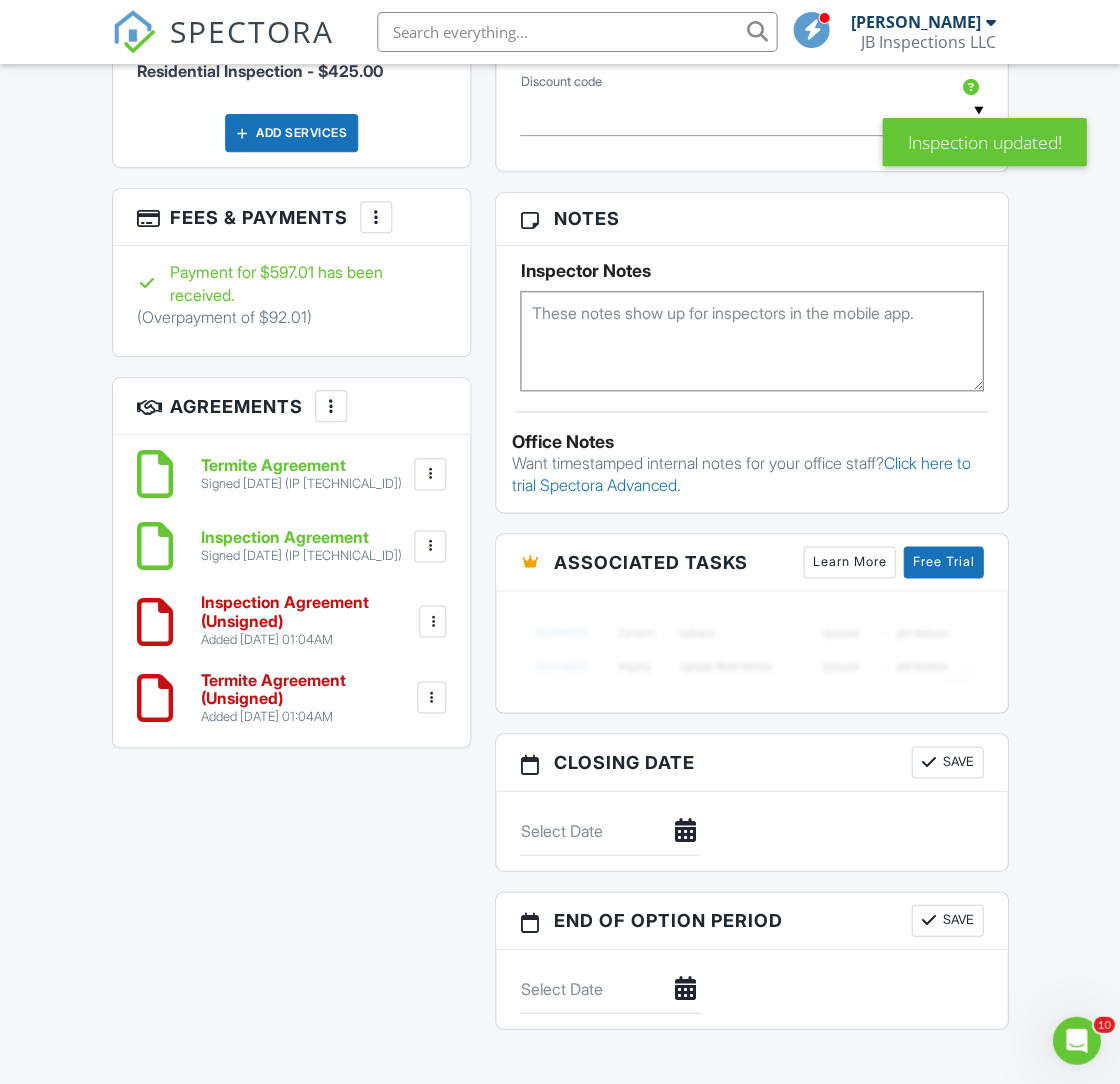 click at bounding box center [432, 697] 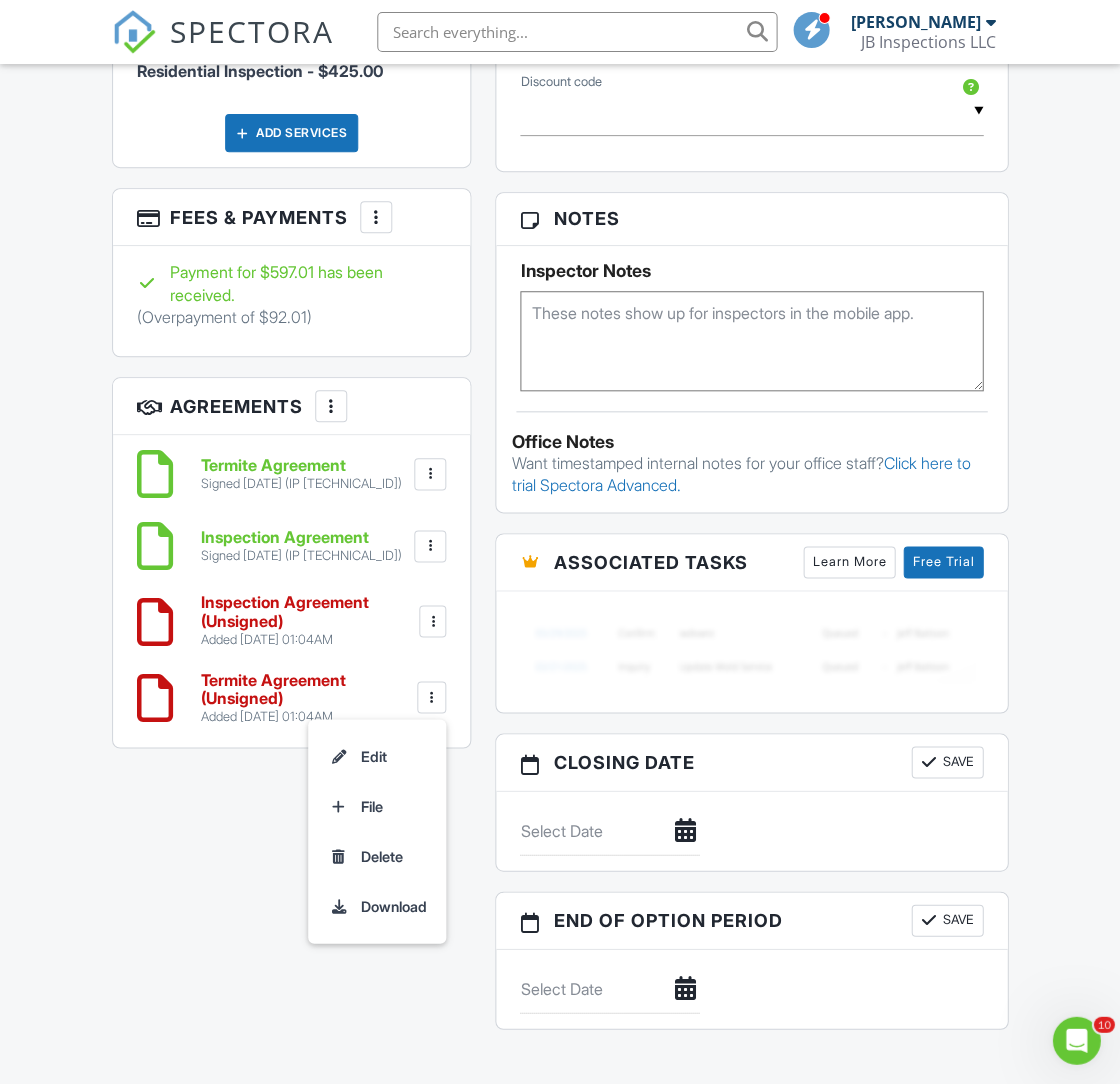 drag, startPoint x: 382, startPoint y: 833, endPoint x: 729, endPoint y: 540, distance: 454.15637 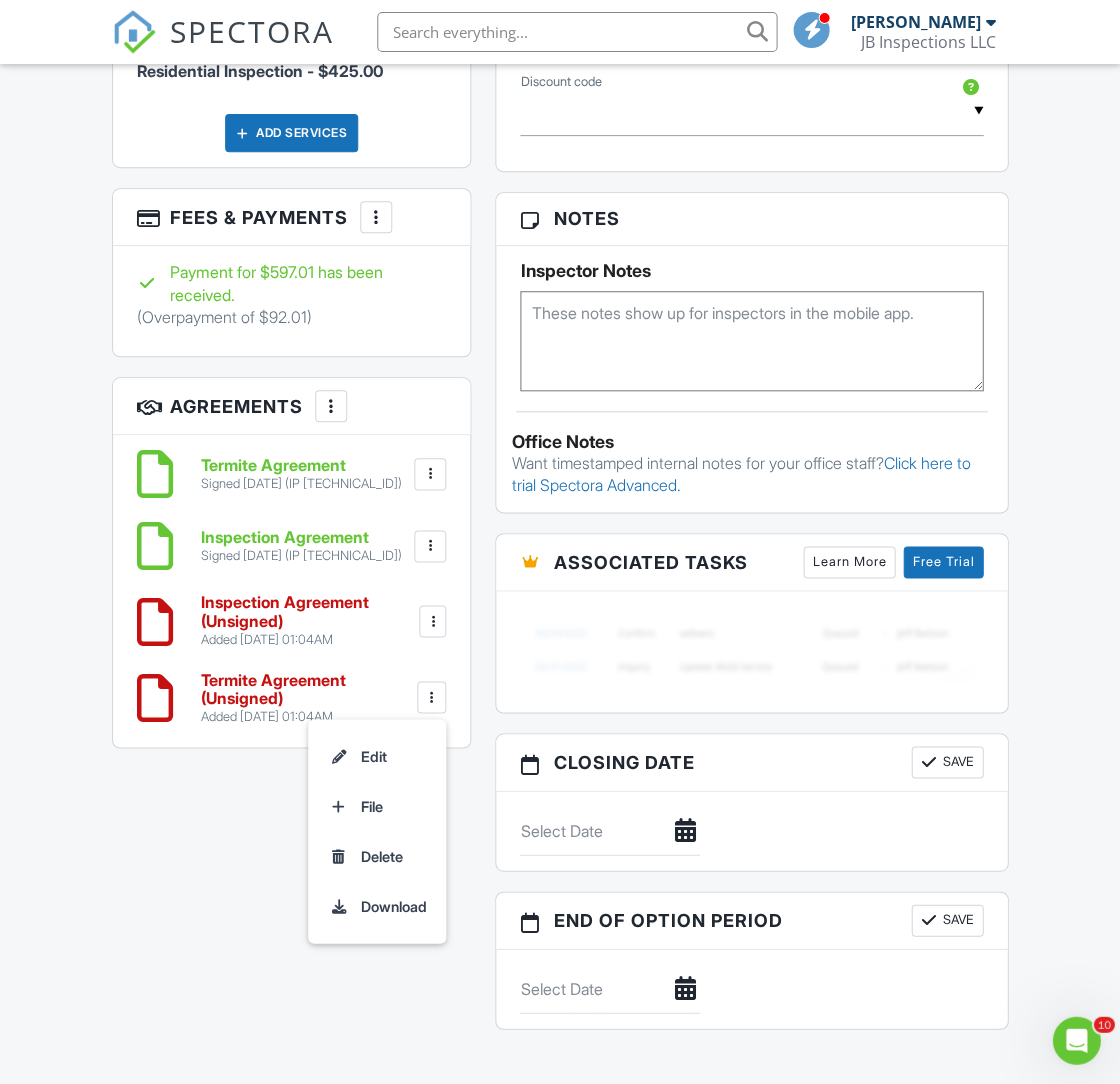click on "Delete" at bounding box center [377, 856] 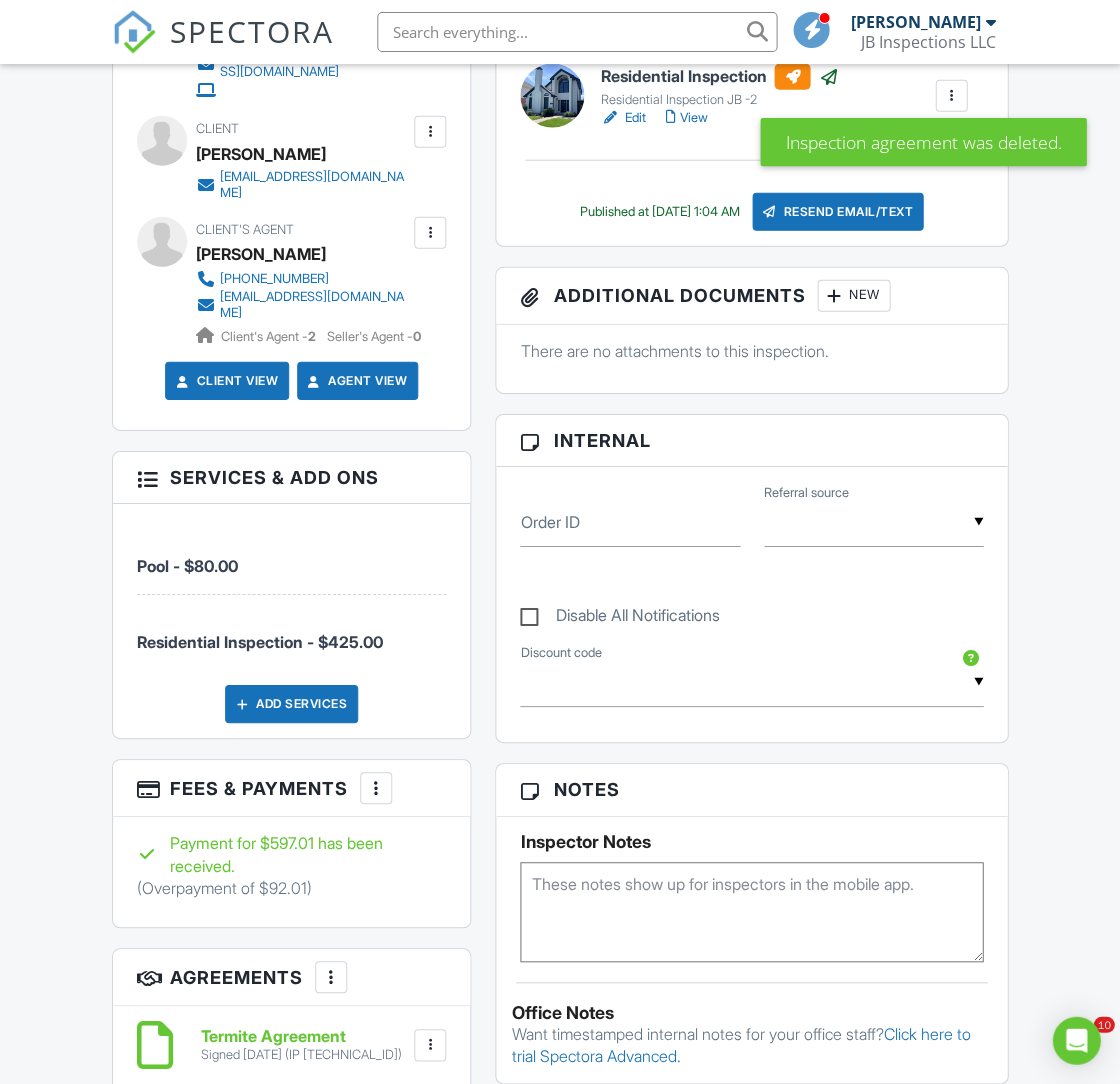 scroll, scrollTop: 1361, scrollLeft: 0, axis: vertical 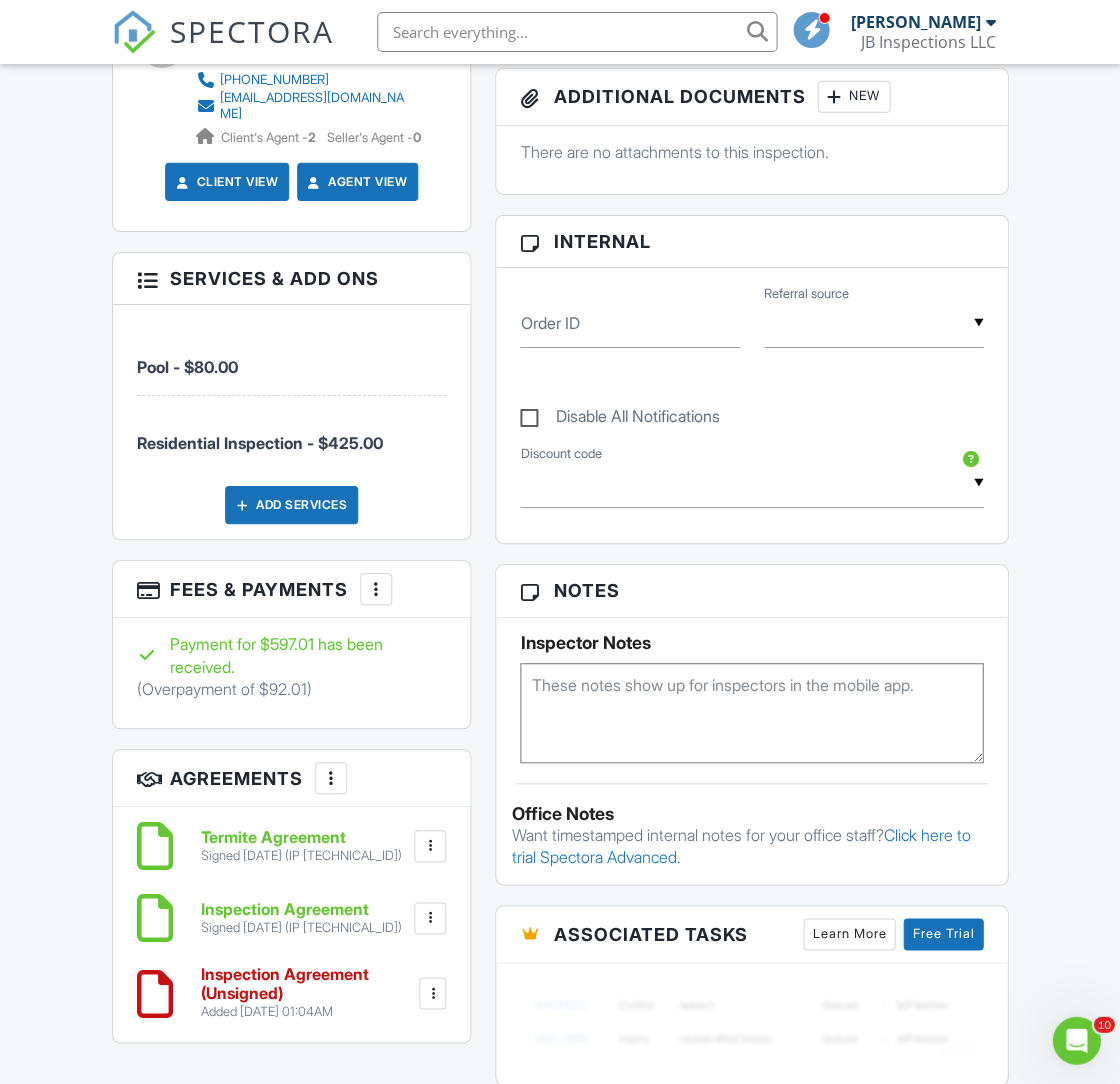 click on "(Overpayment of $92.01)" at bounding box center (224, 689) 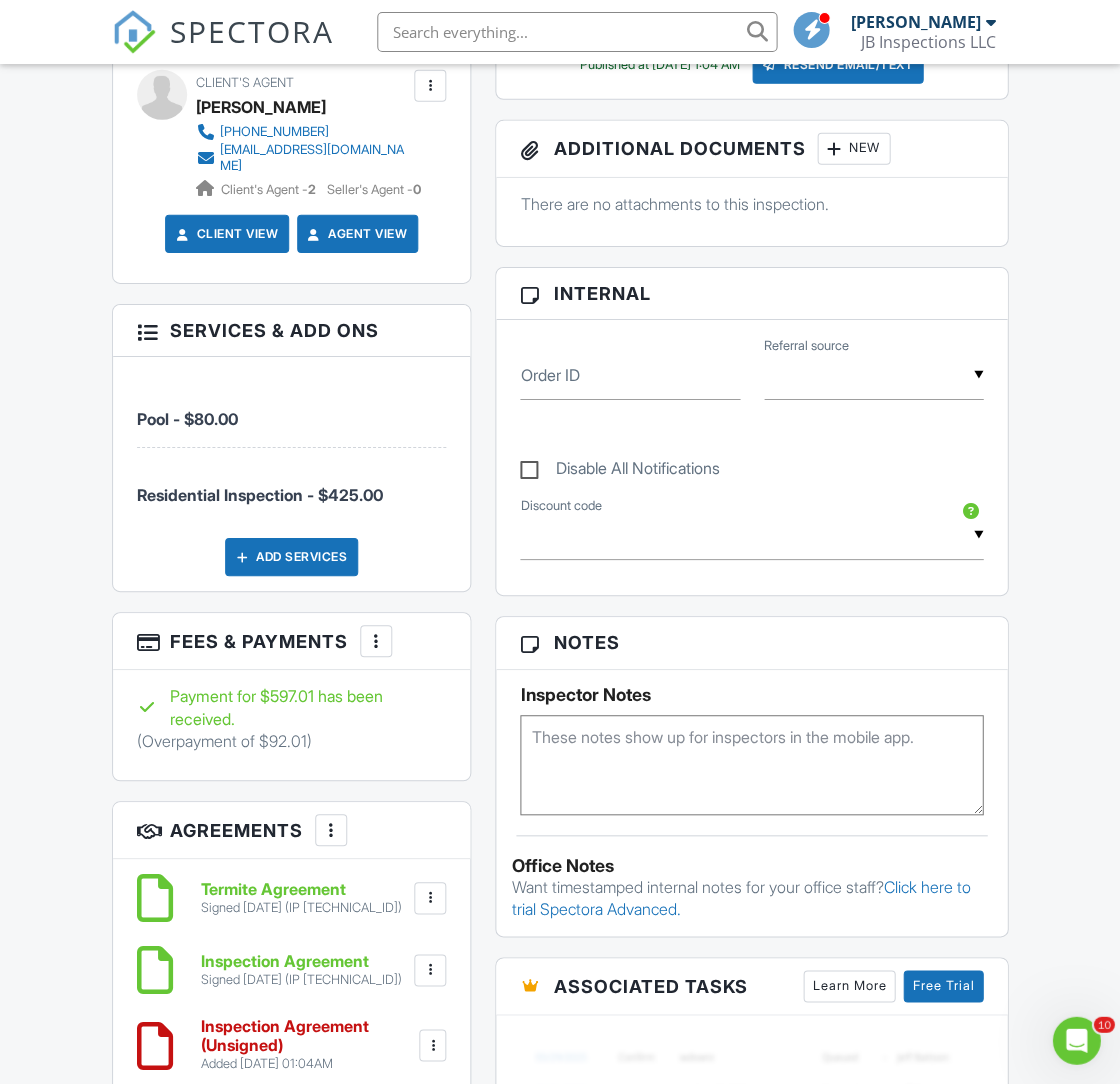 scroll, scrollTop: 0, scrollLeft: 0, axis: both 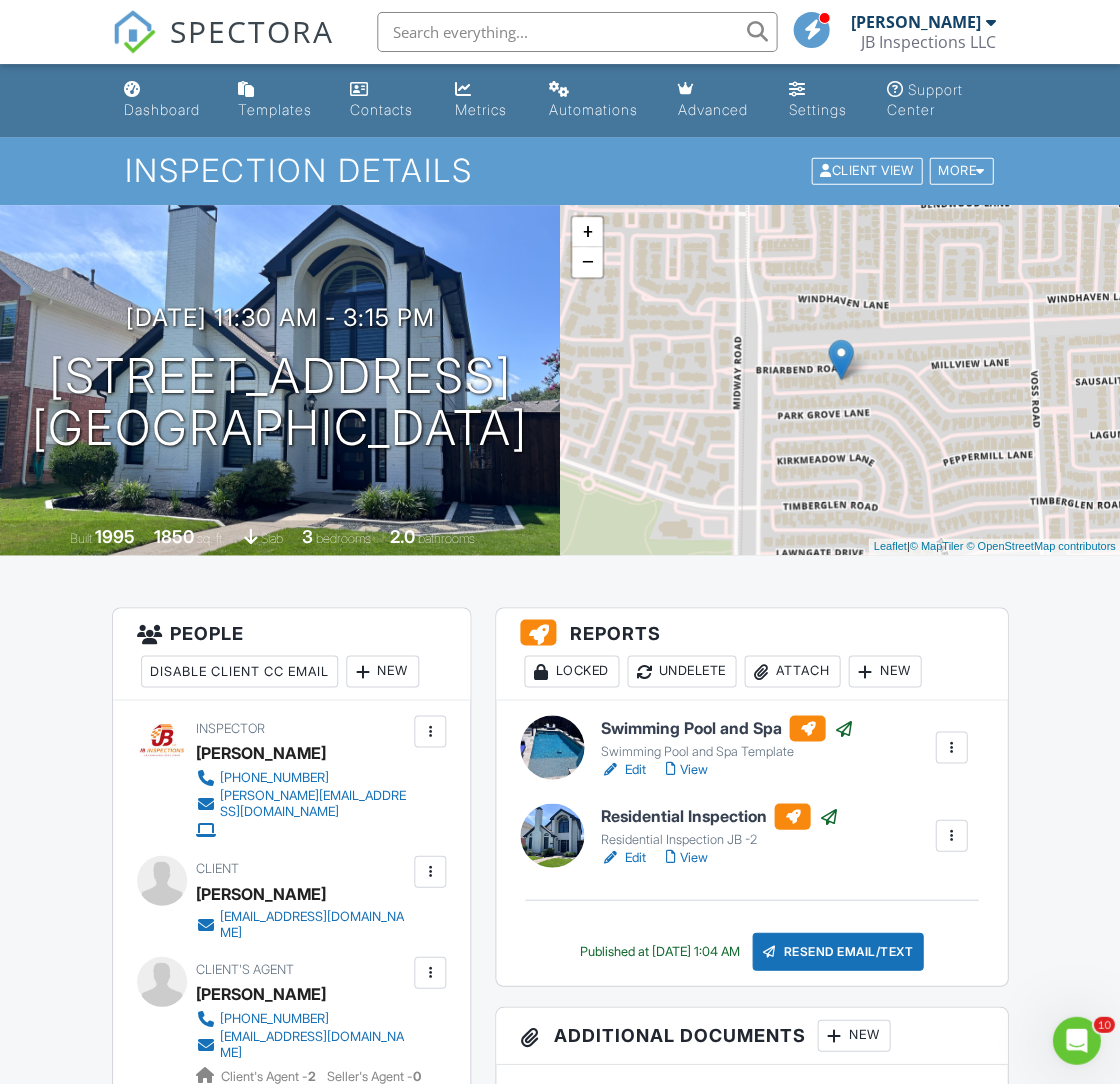 click 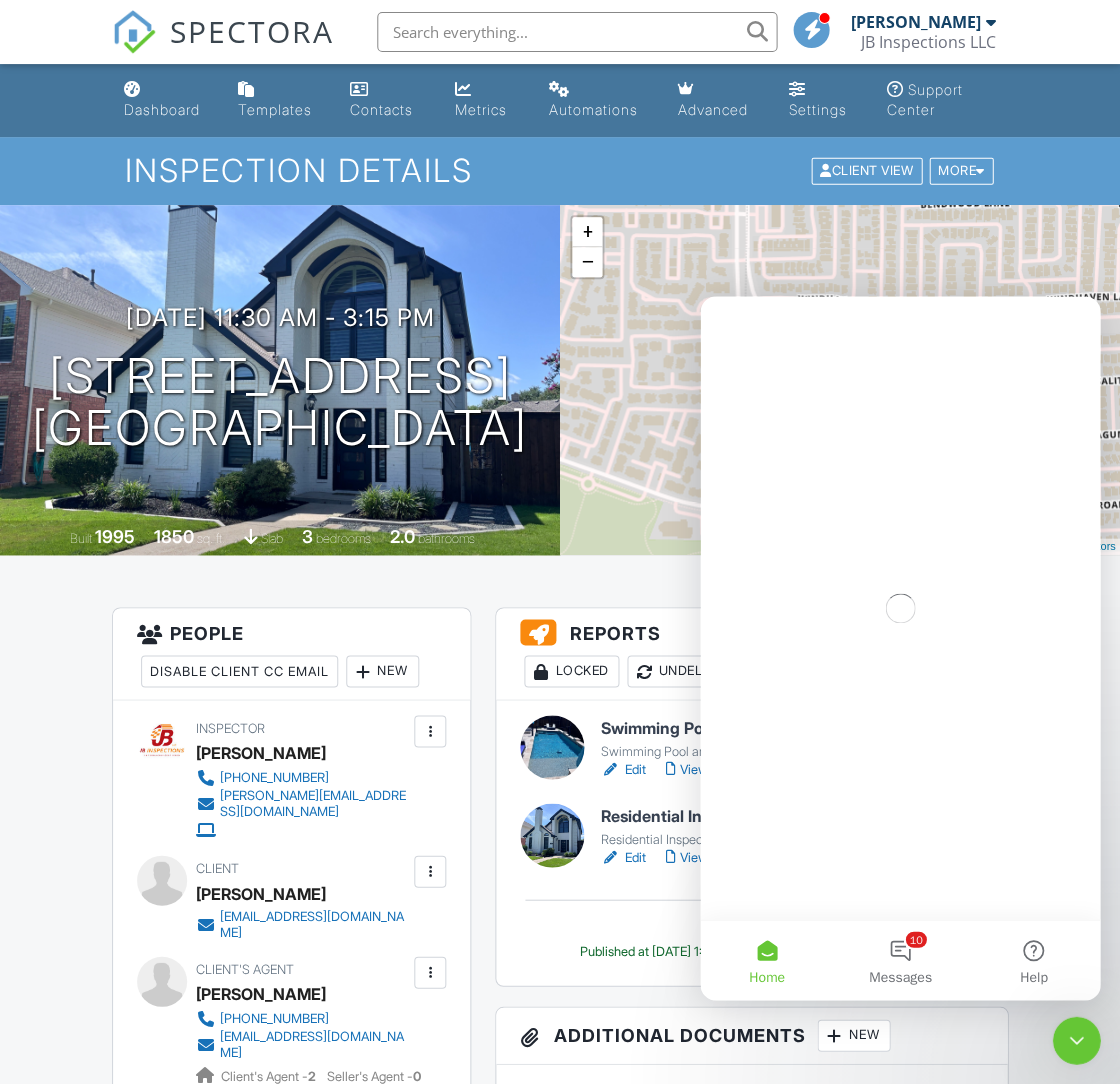 scroll, scrollTop: 0, scrollLeft: 0, axis: both 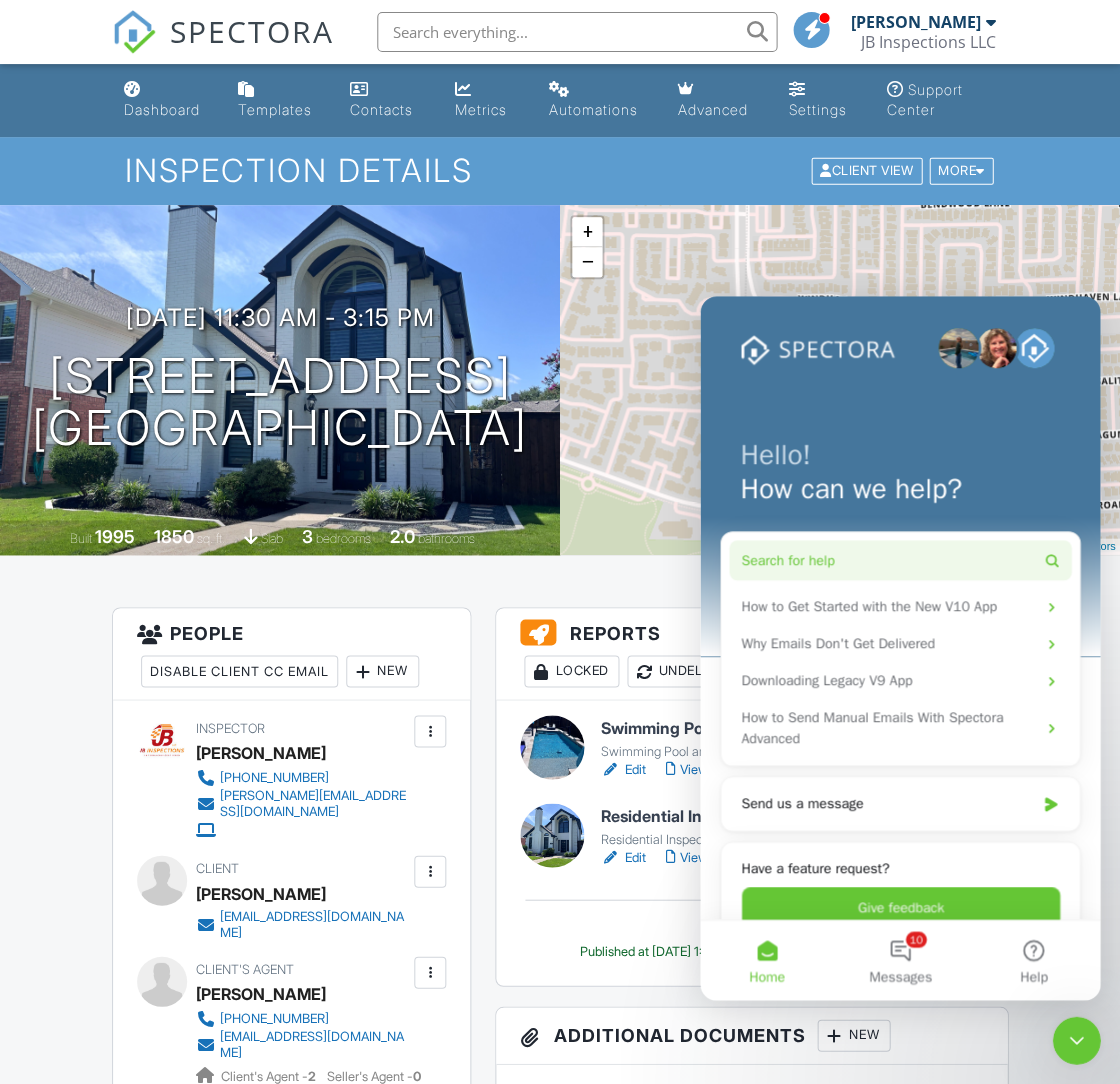 click on "Search for help" at bounding box center (787, 560) 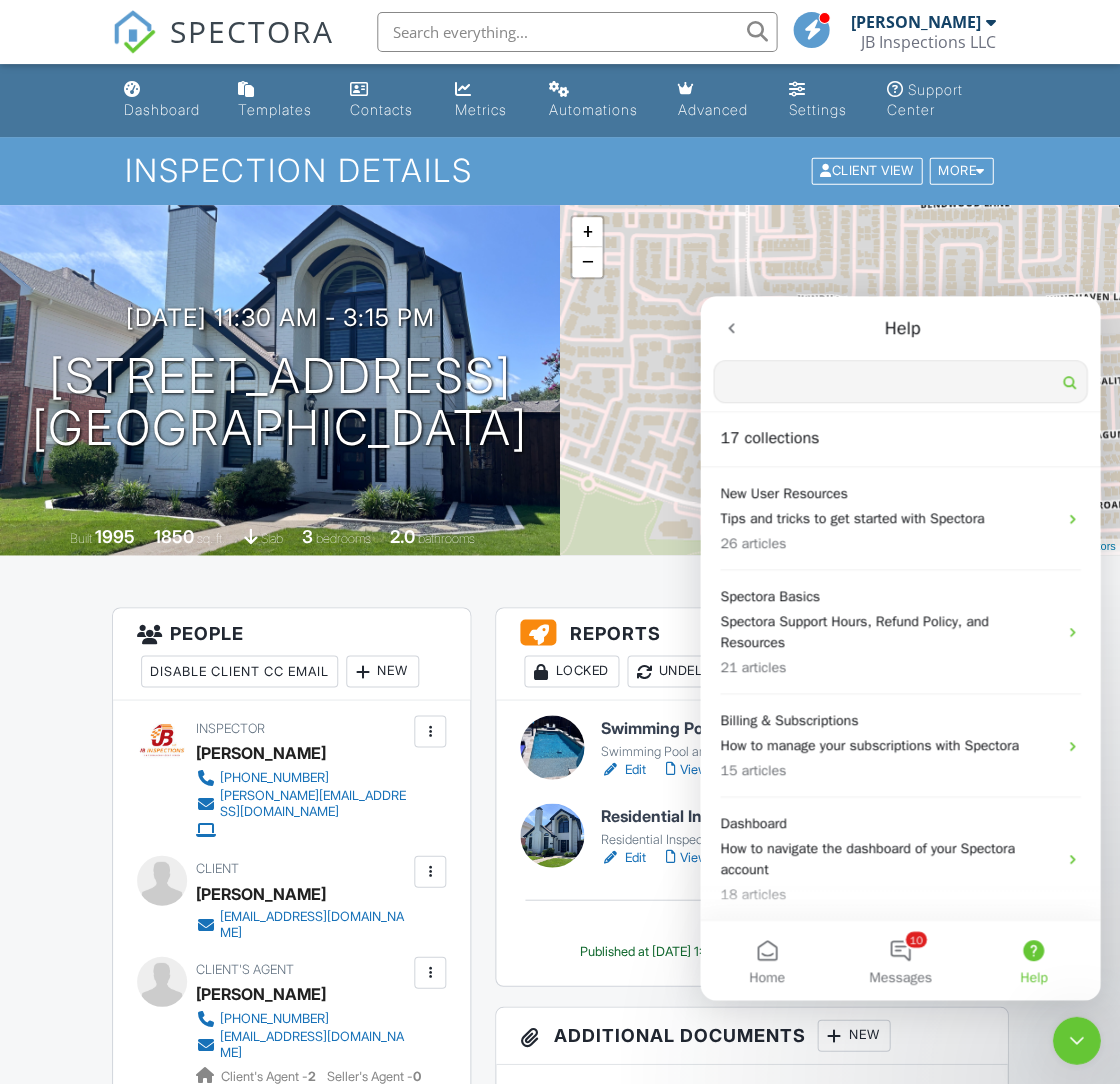 scroll, scrollTop: 0, scrollLeft: 0, axis: both 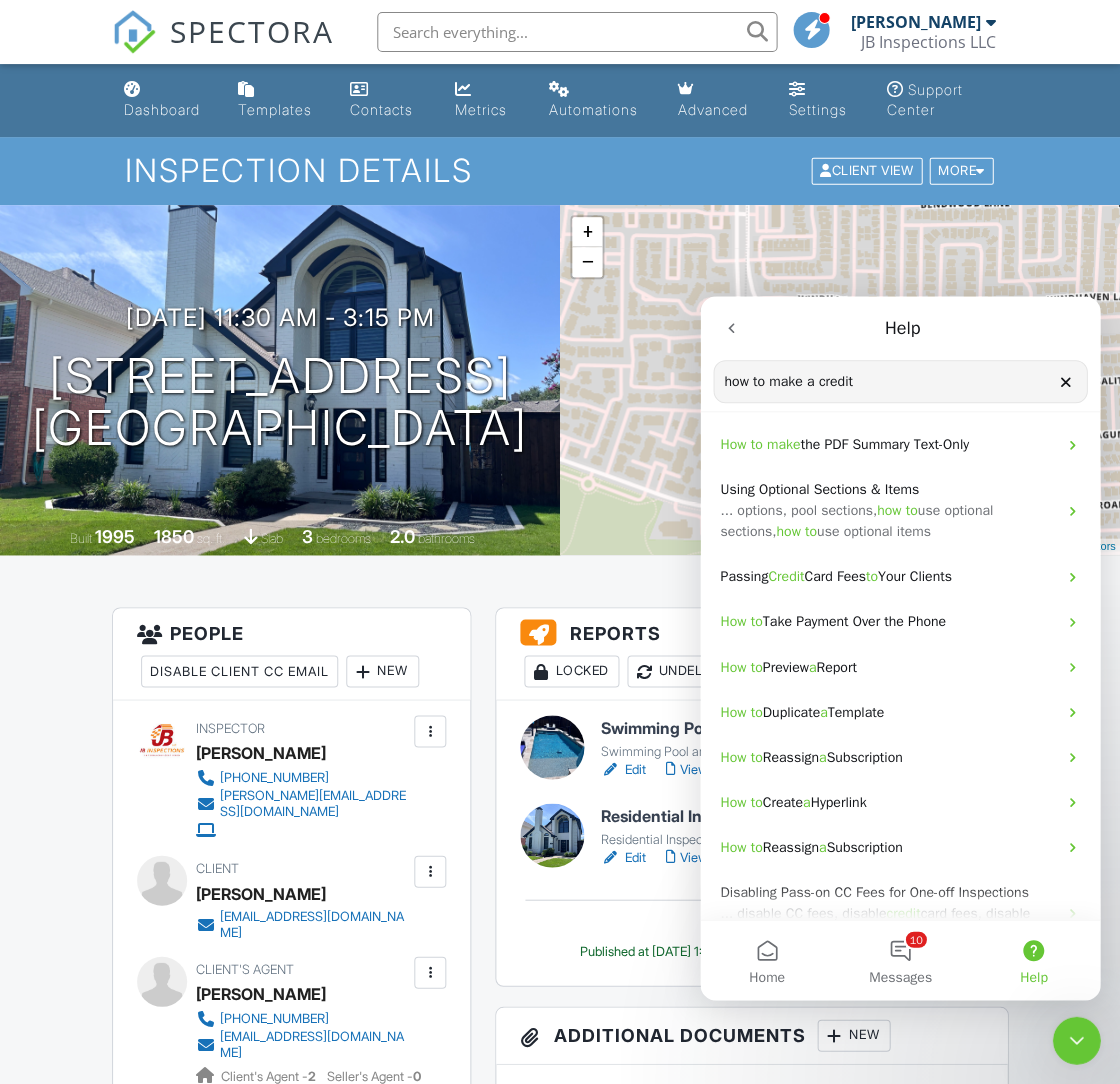 click on "Search for help" at bounding box center (770, 382) 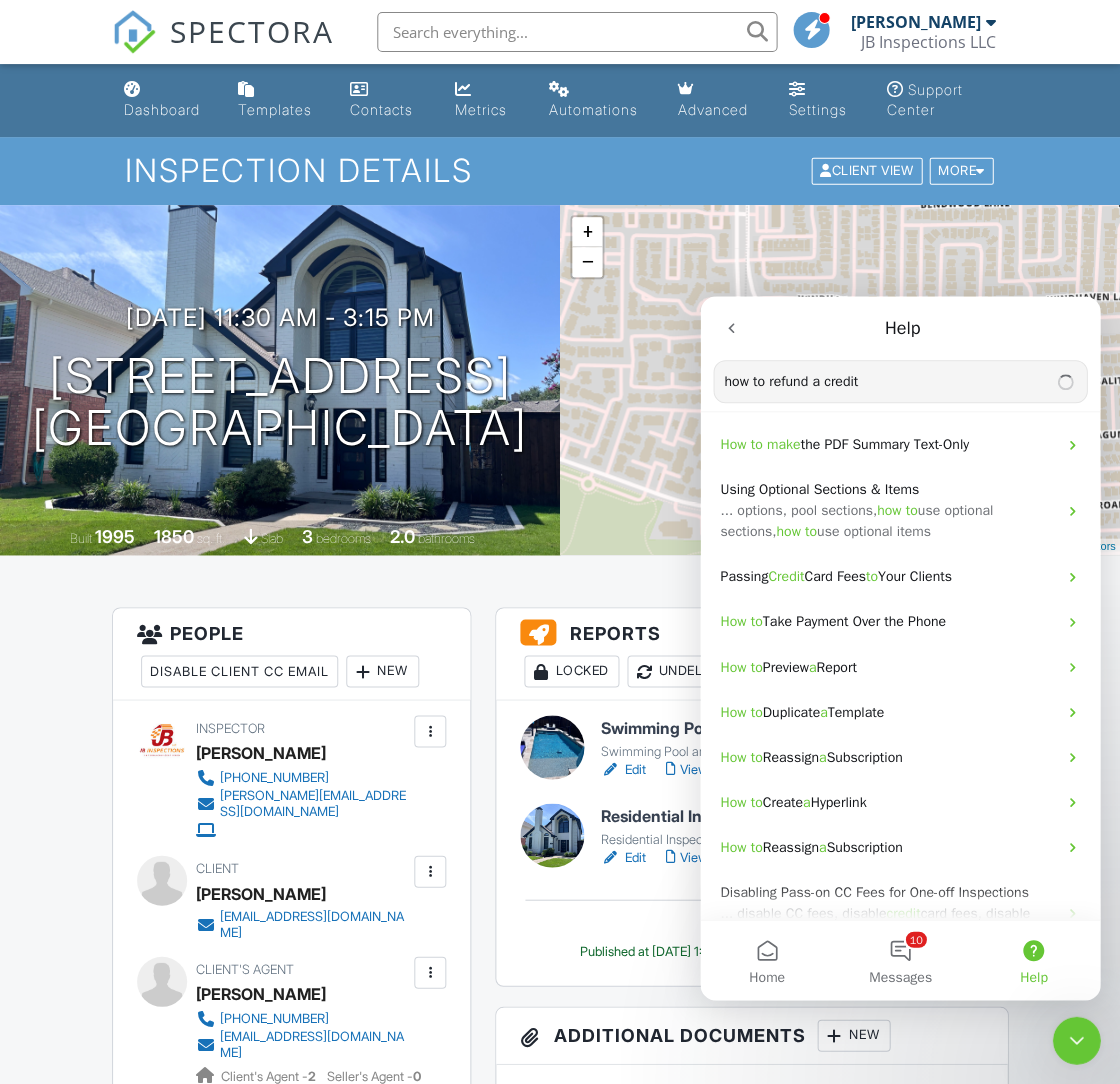 type on "how to refund a credit" 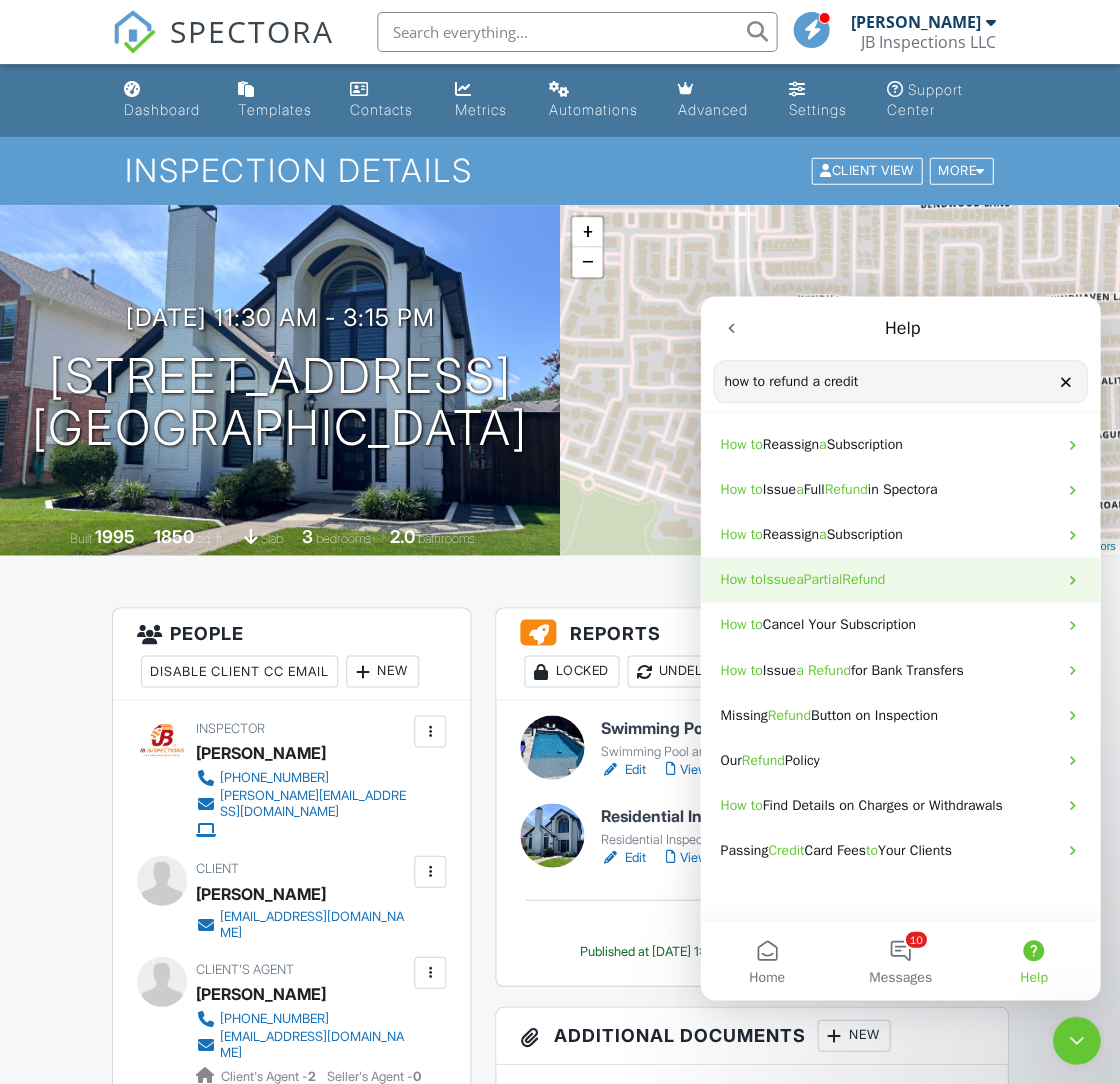 click on "Issue" at bounding box center (778, 579) 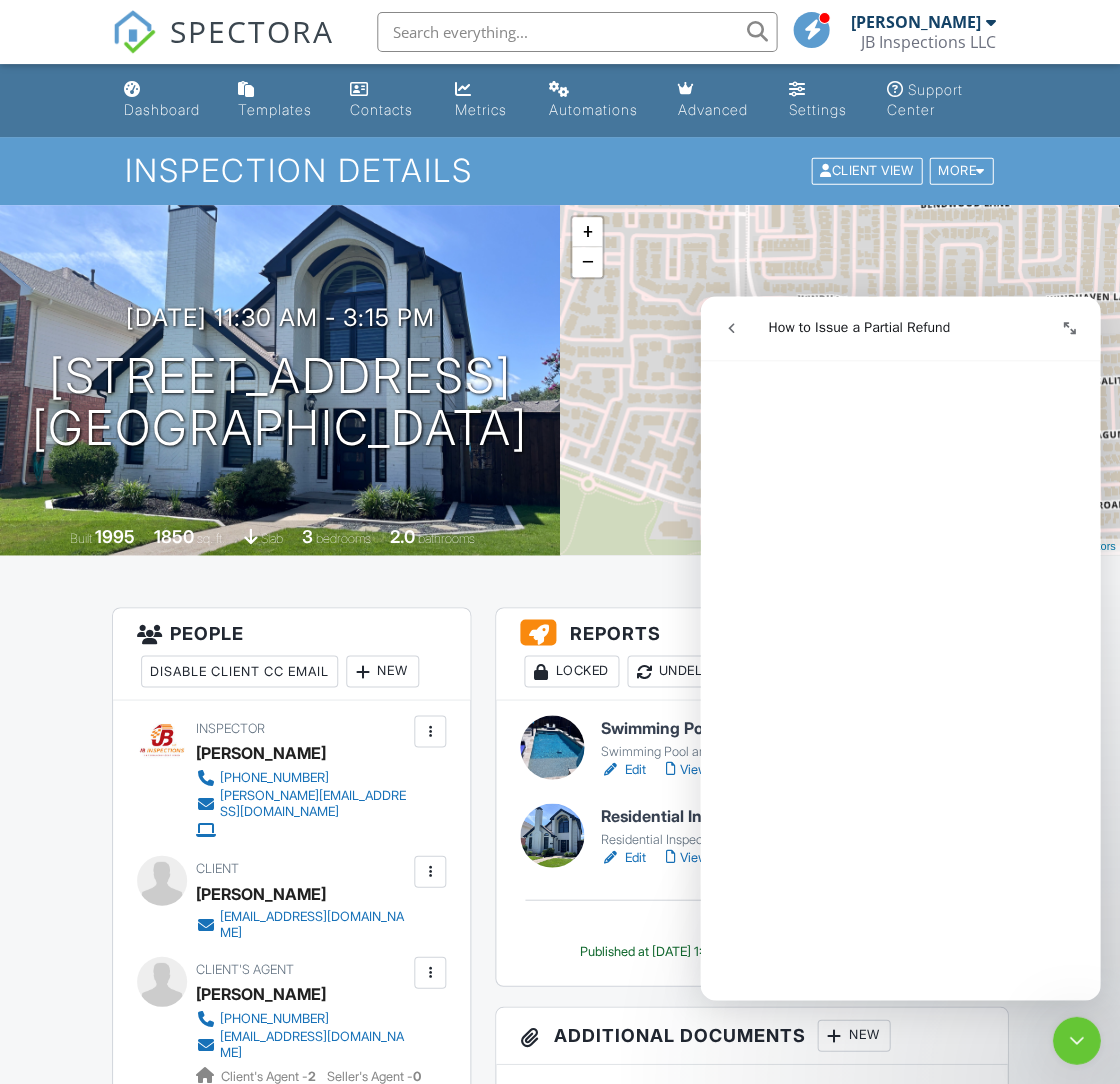 scroll, scrollTop: 549, scrollLeft: 0, axis: vertical 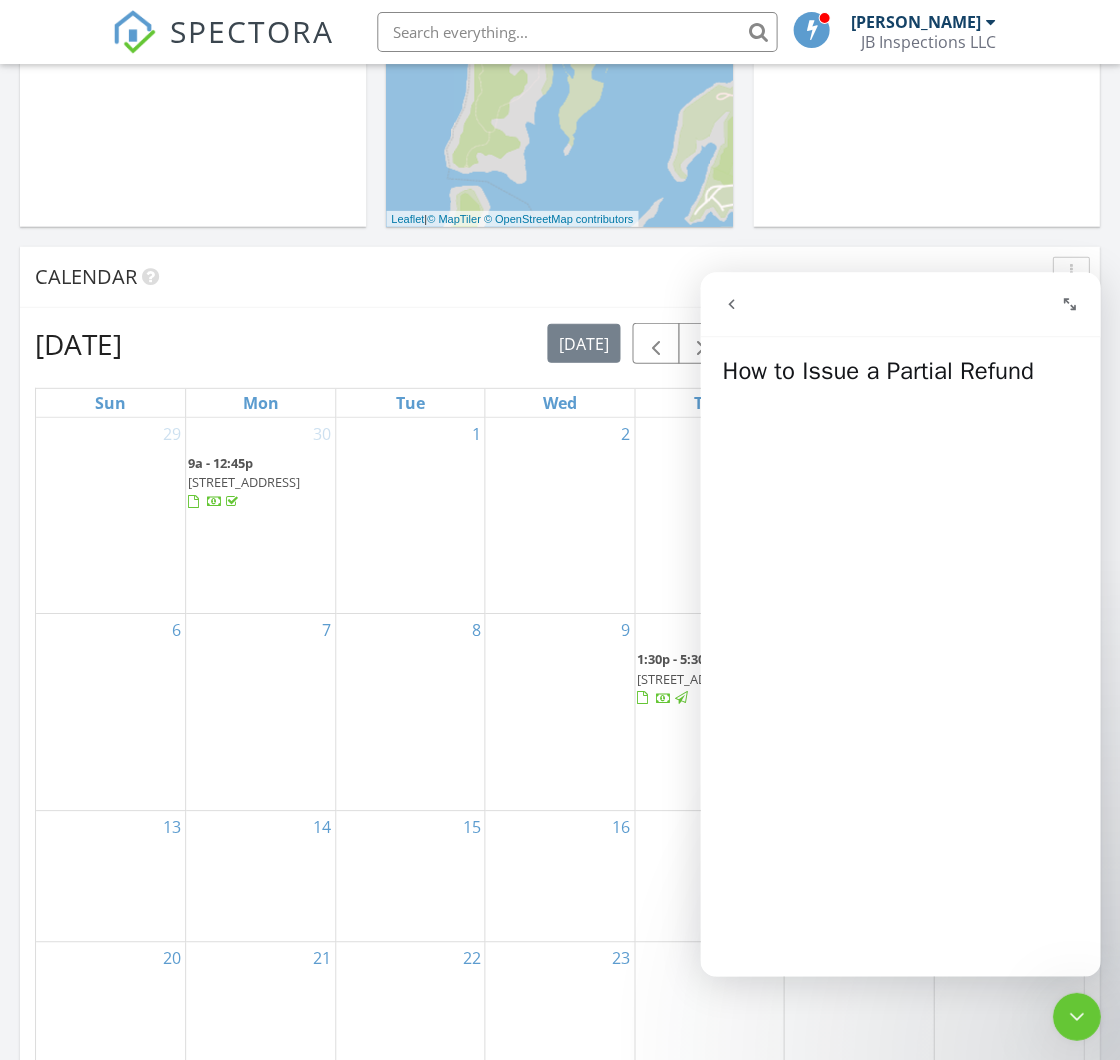 click 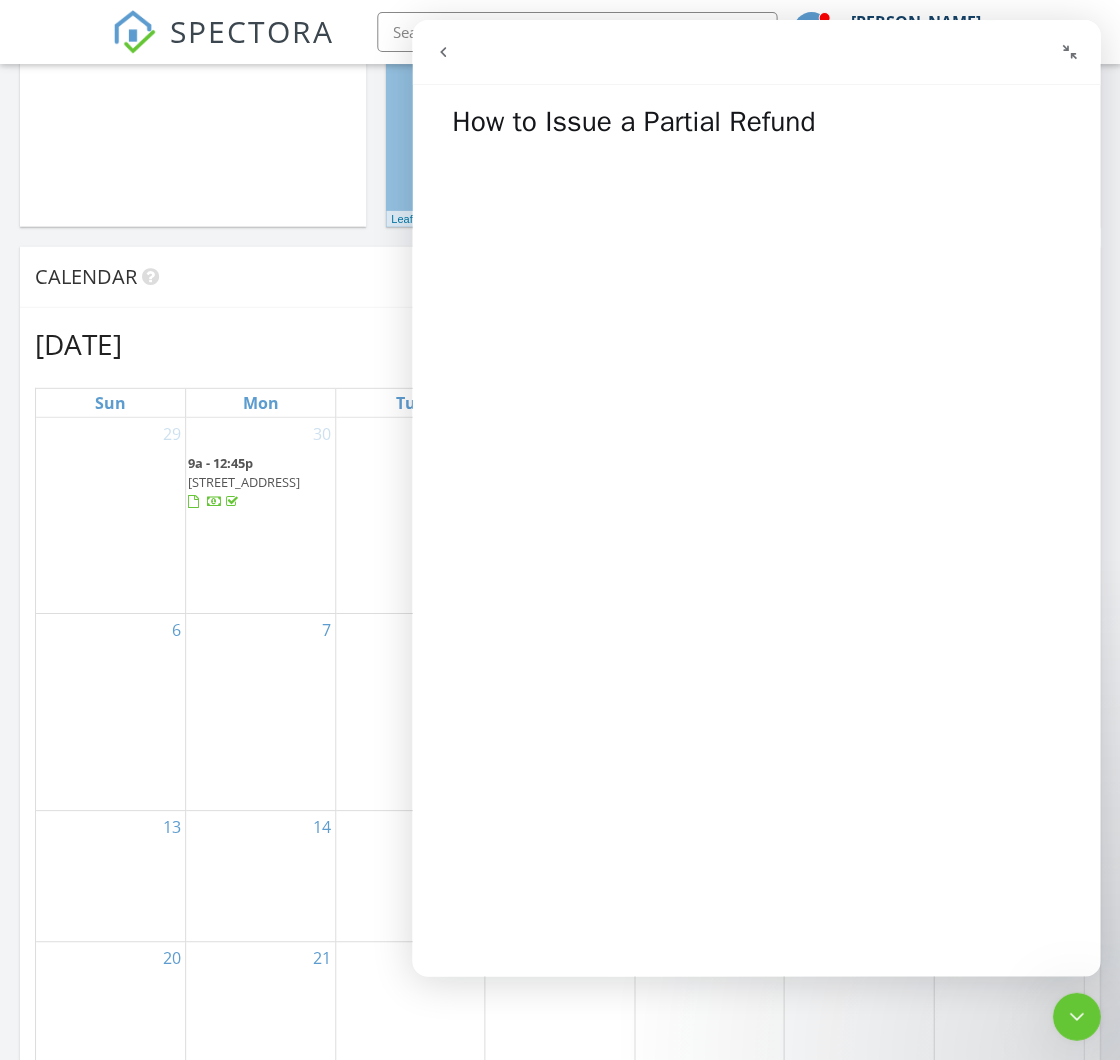 click 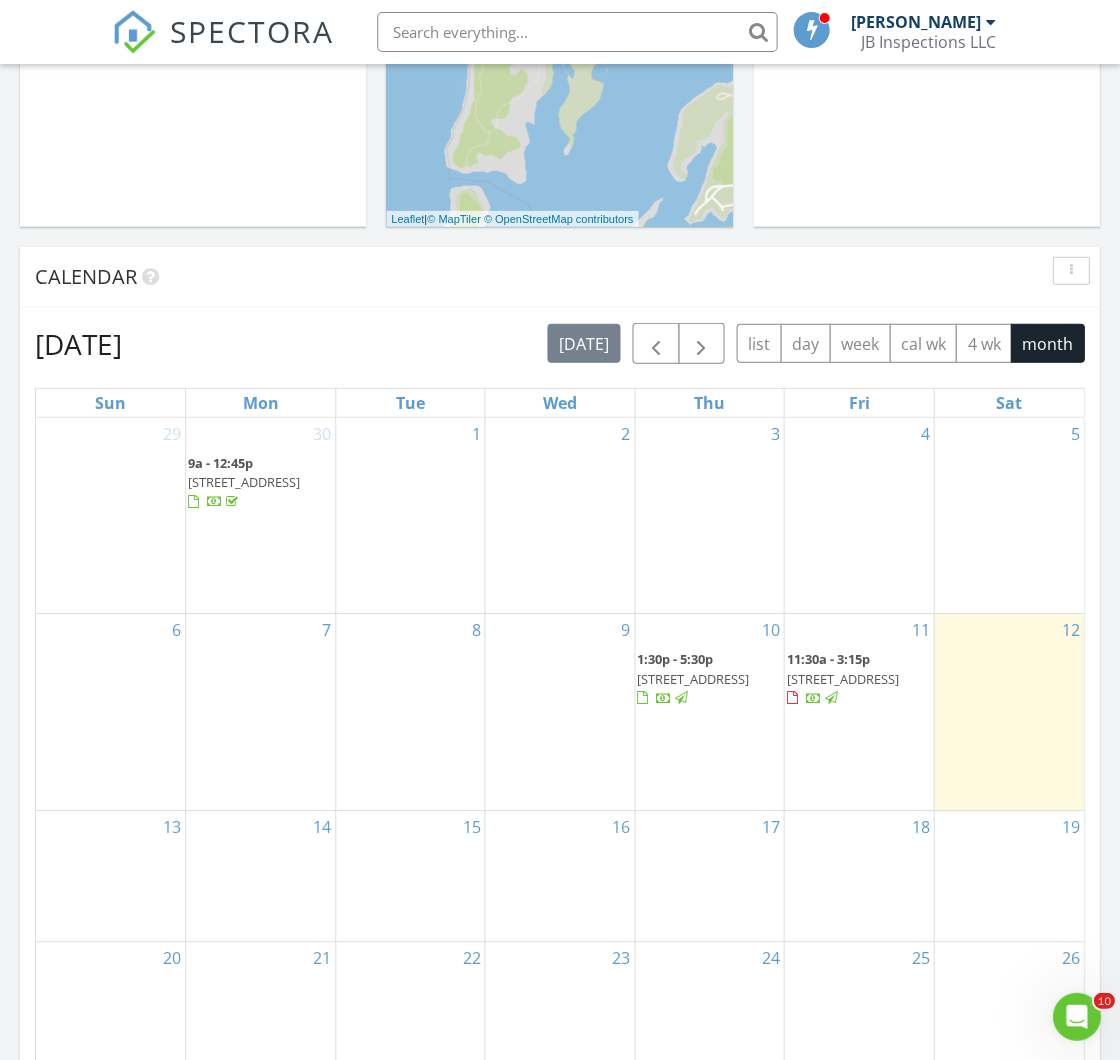 scroll, scrollTop: 0, scrollLeft: 0, axis: both 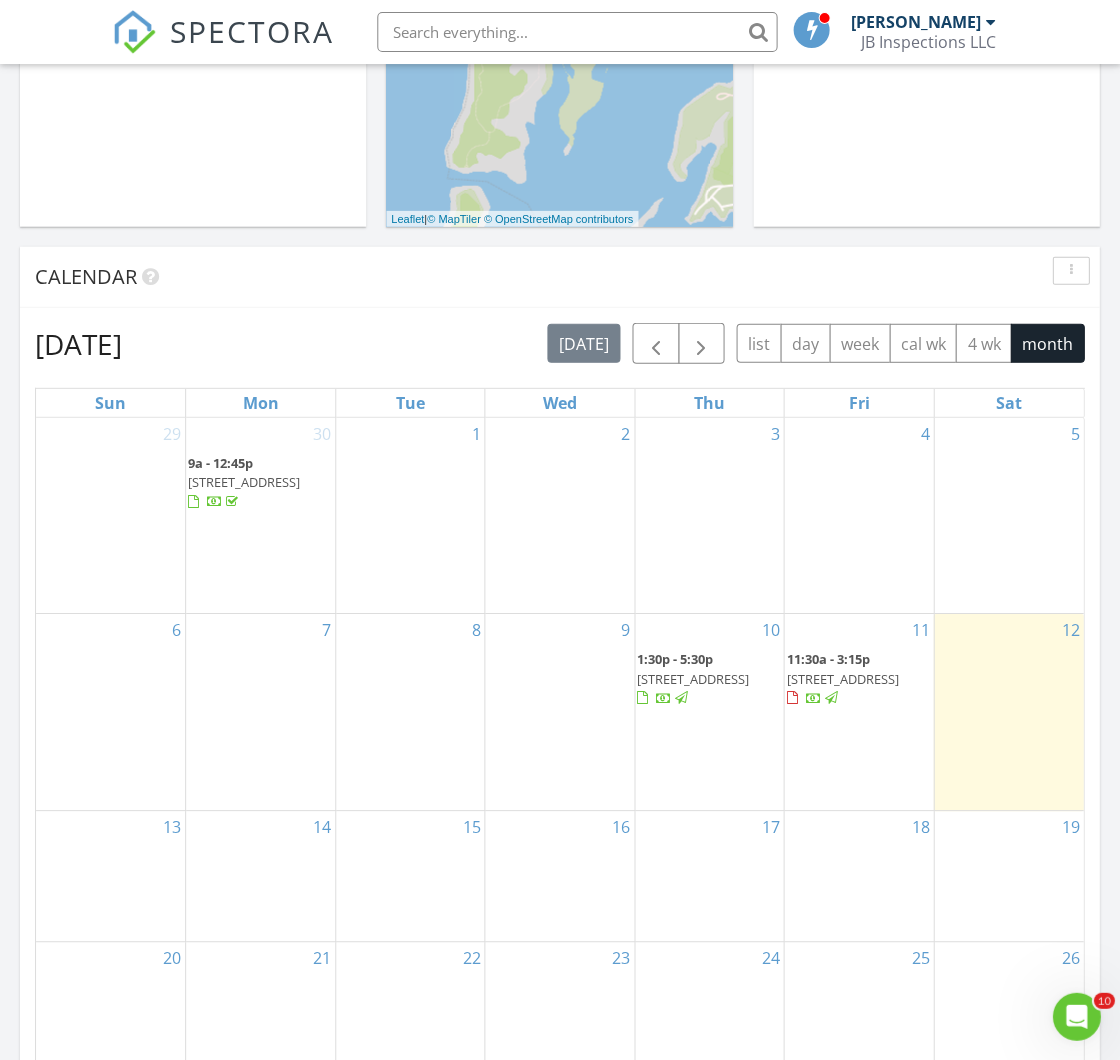 click on "4044 Briarbend Rd, Dallas 75287" at bounding box center (842, 679) 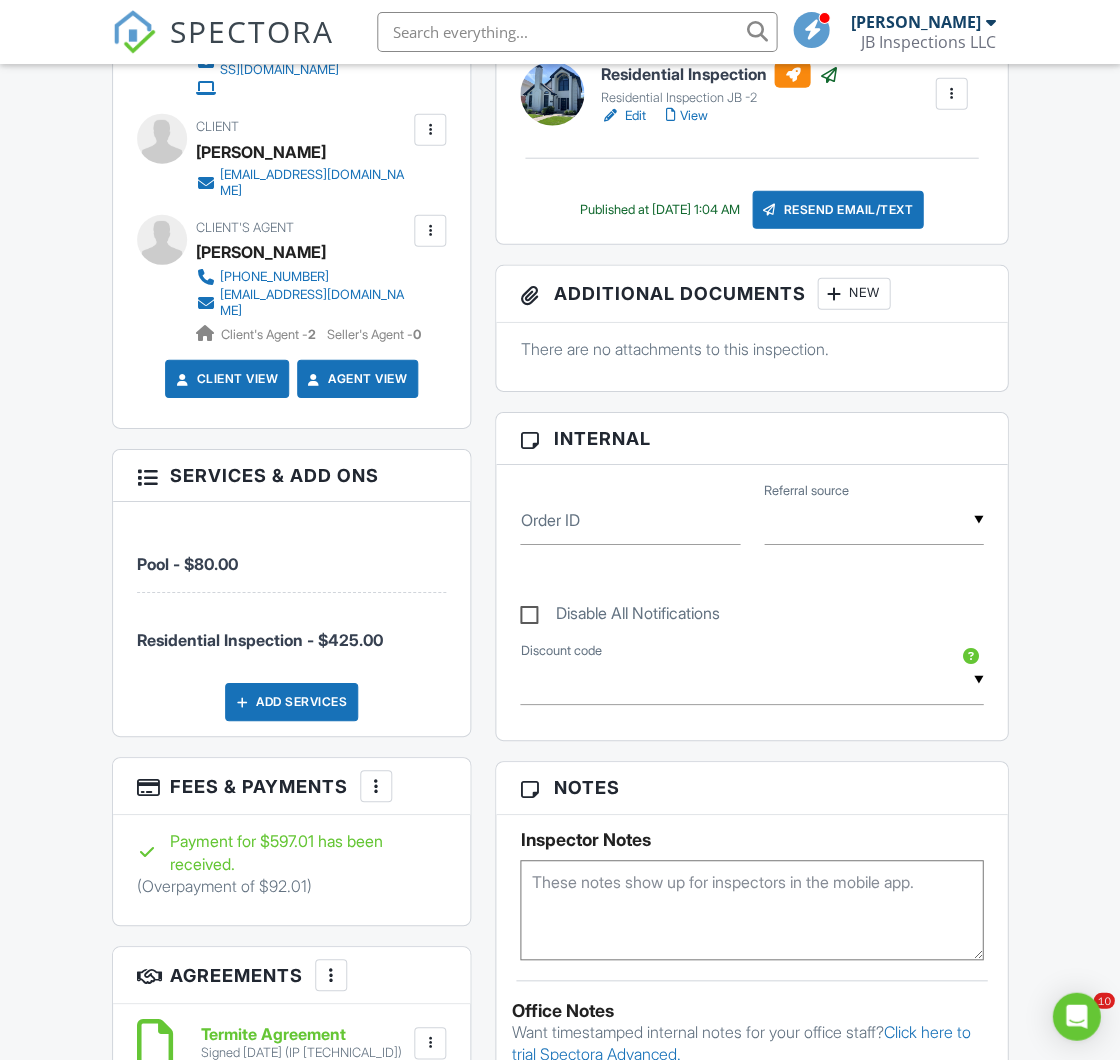 scroll, scrollTop: 742, scrollLeft: 0, axis: vertical 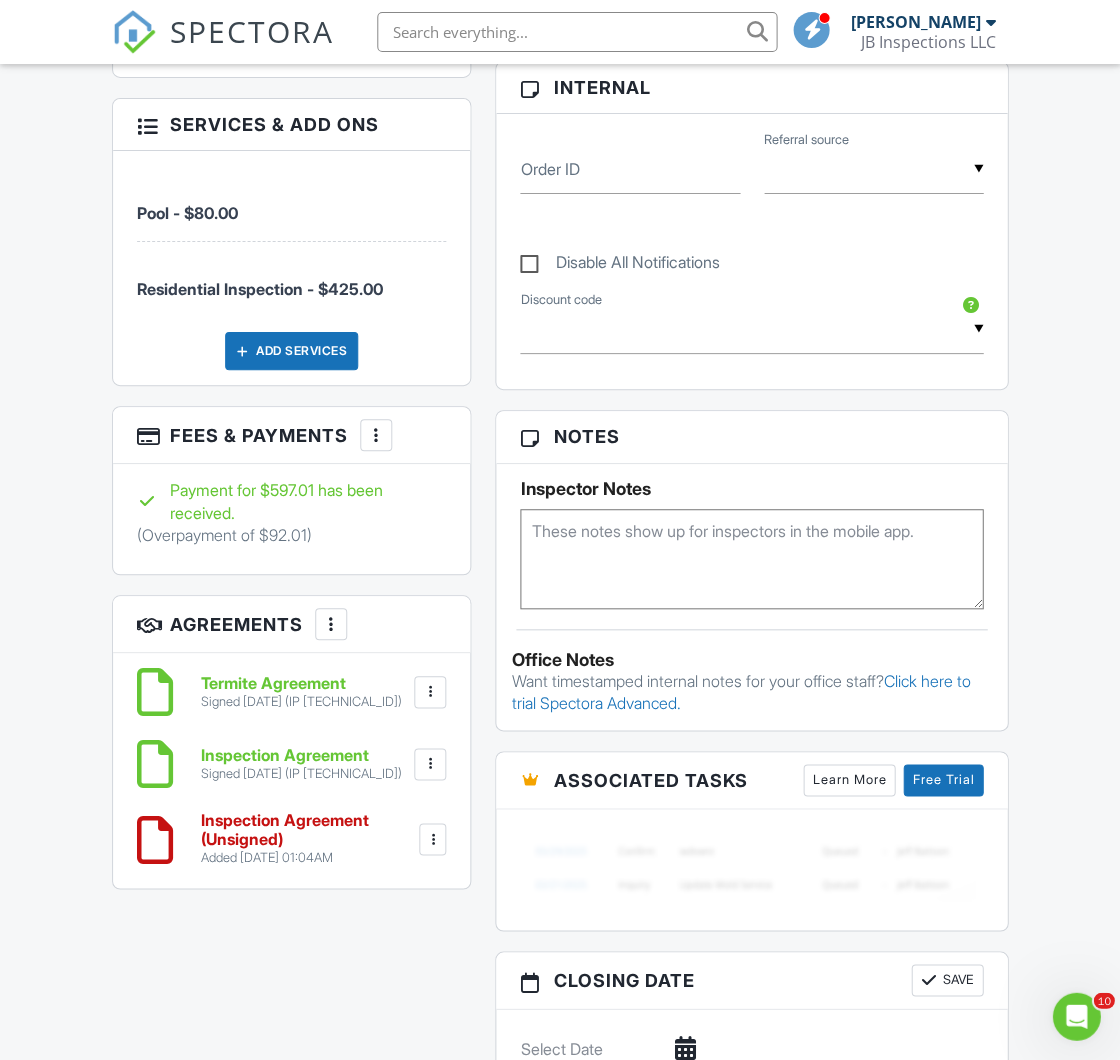 click at bounding box center [376, 435] 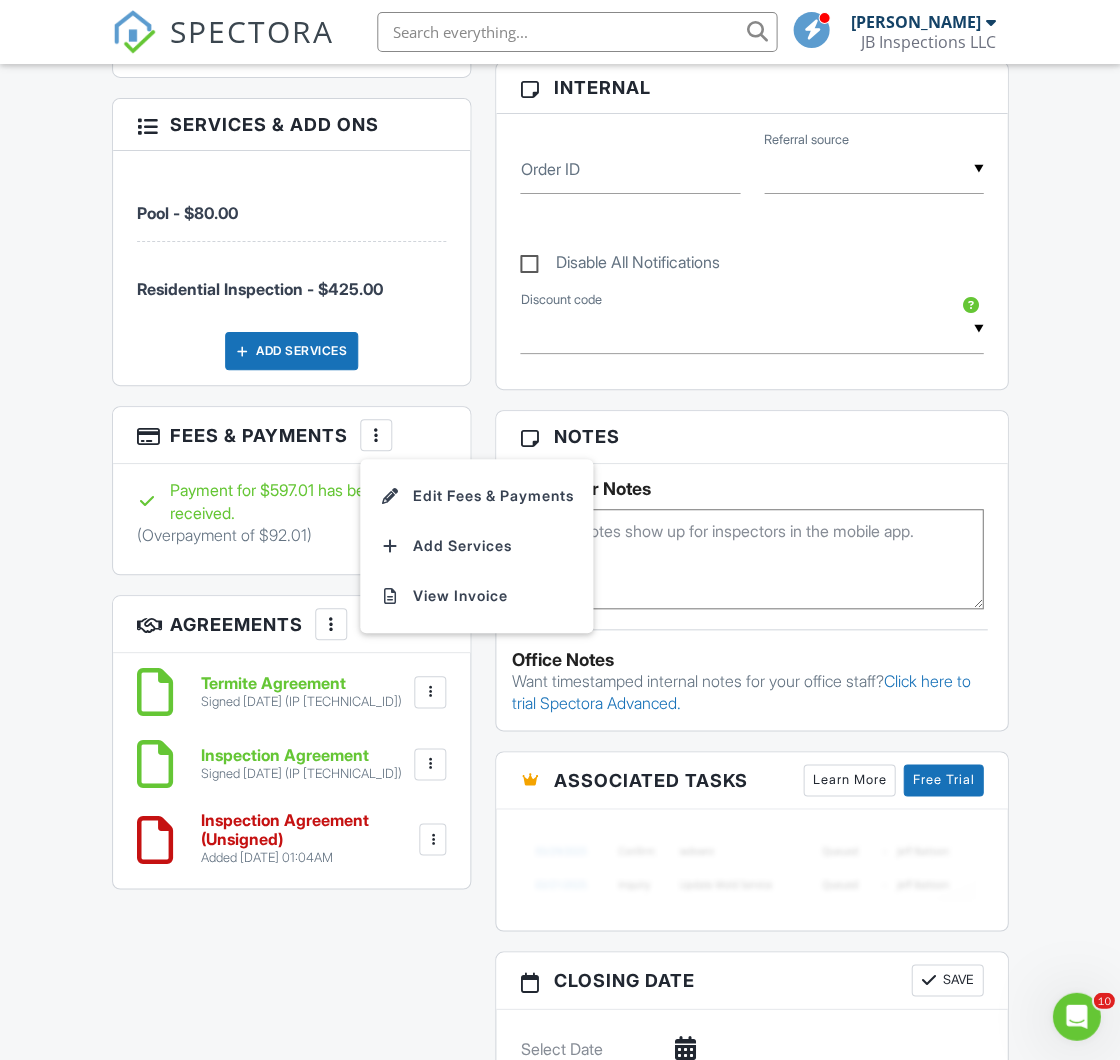 click on "Edit Fees & Payments" at bounding box center [476, 496] 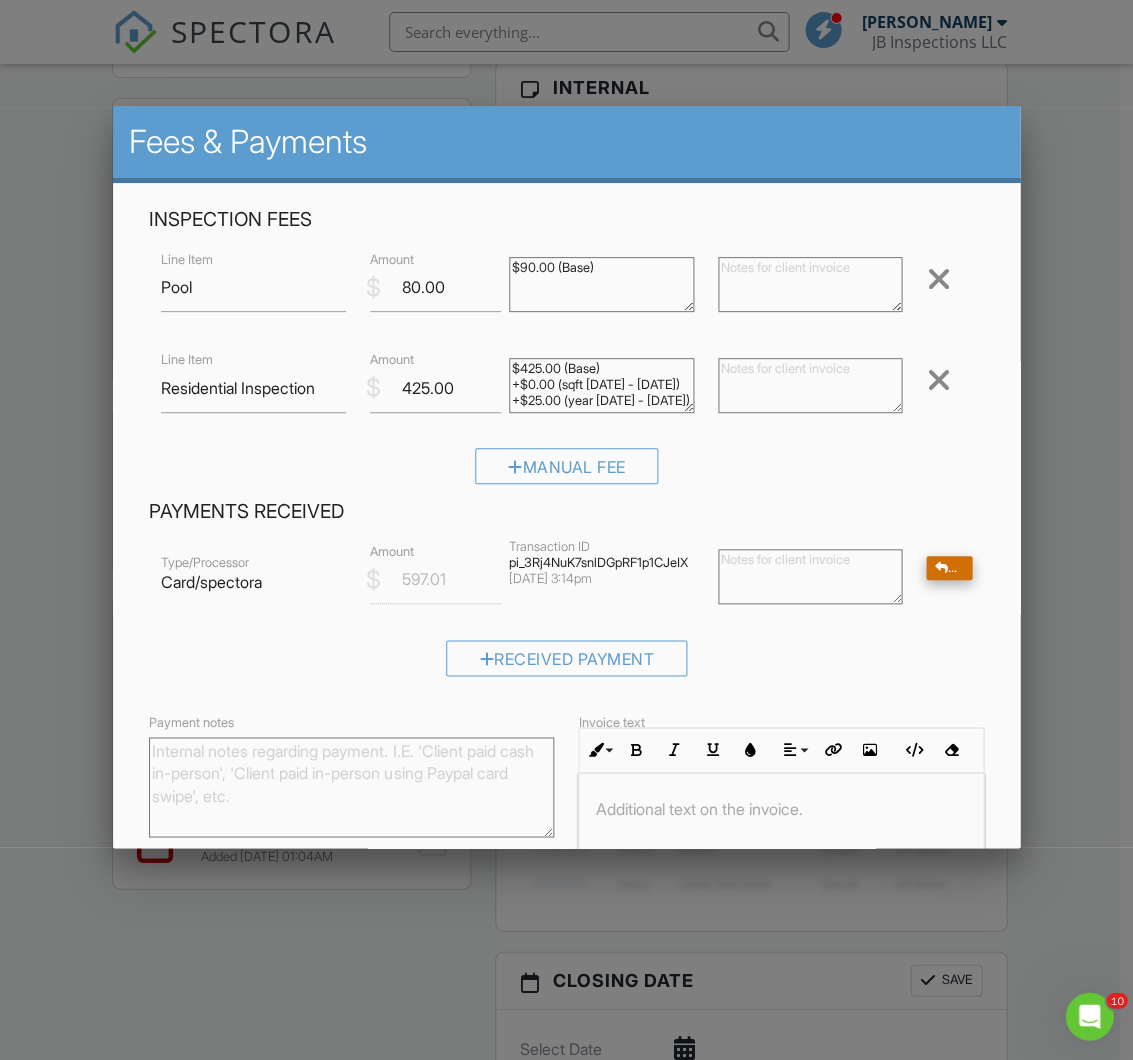 click on "Refund" at bounding box center [949, 568] 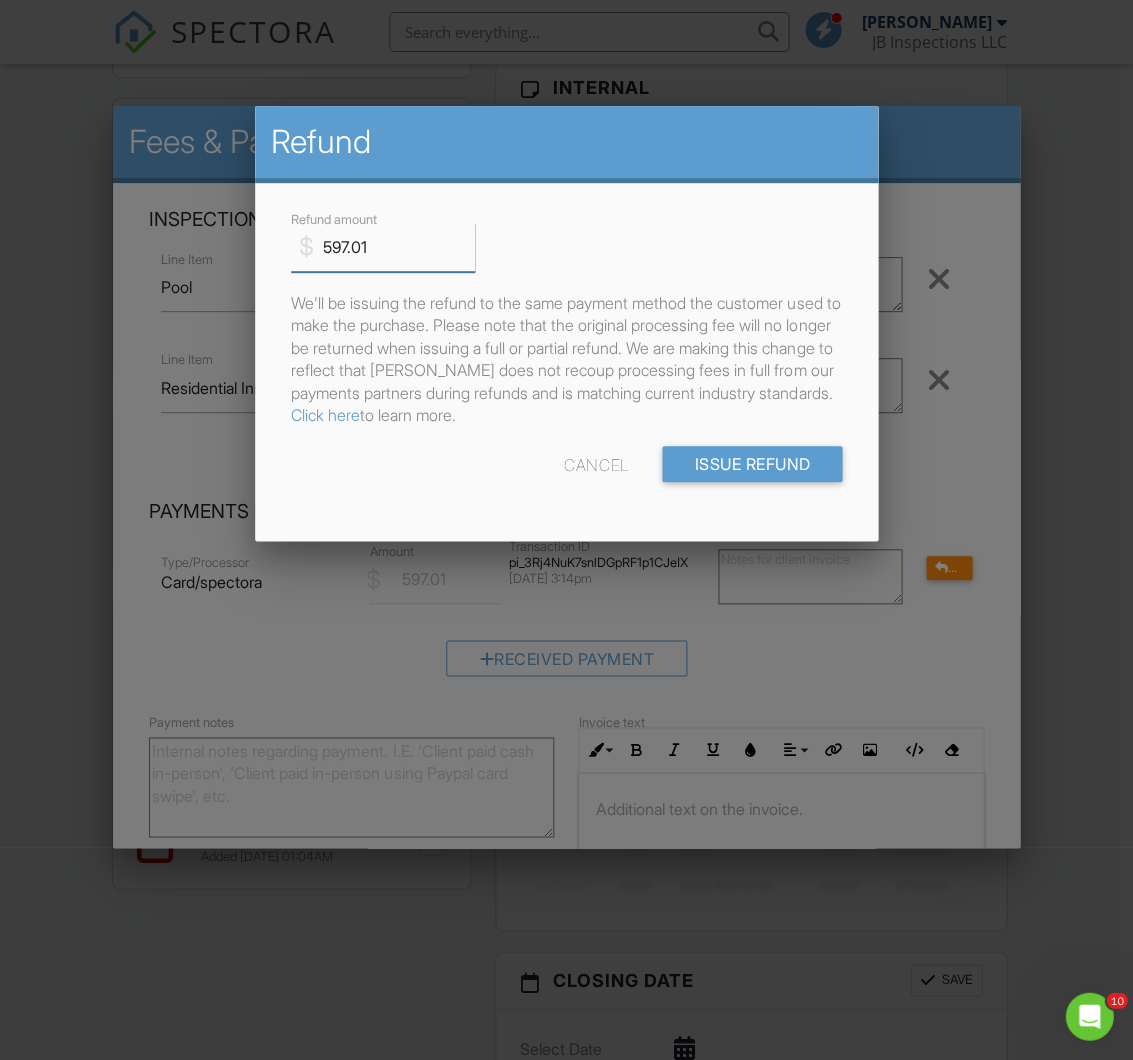 click on "597.01" at bounding box center [383, 247] 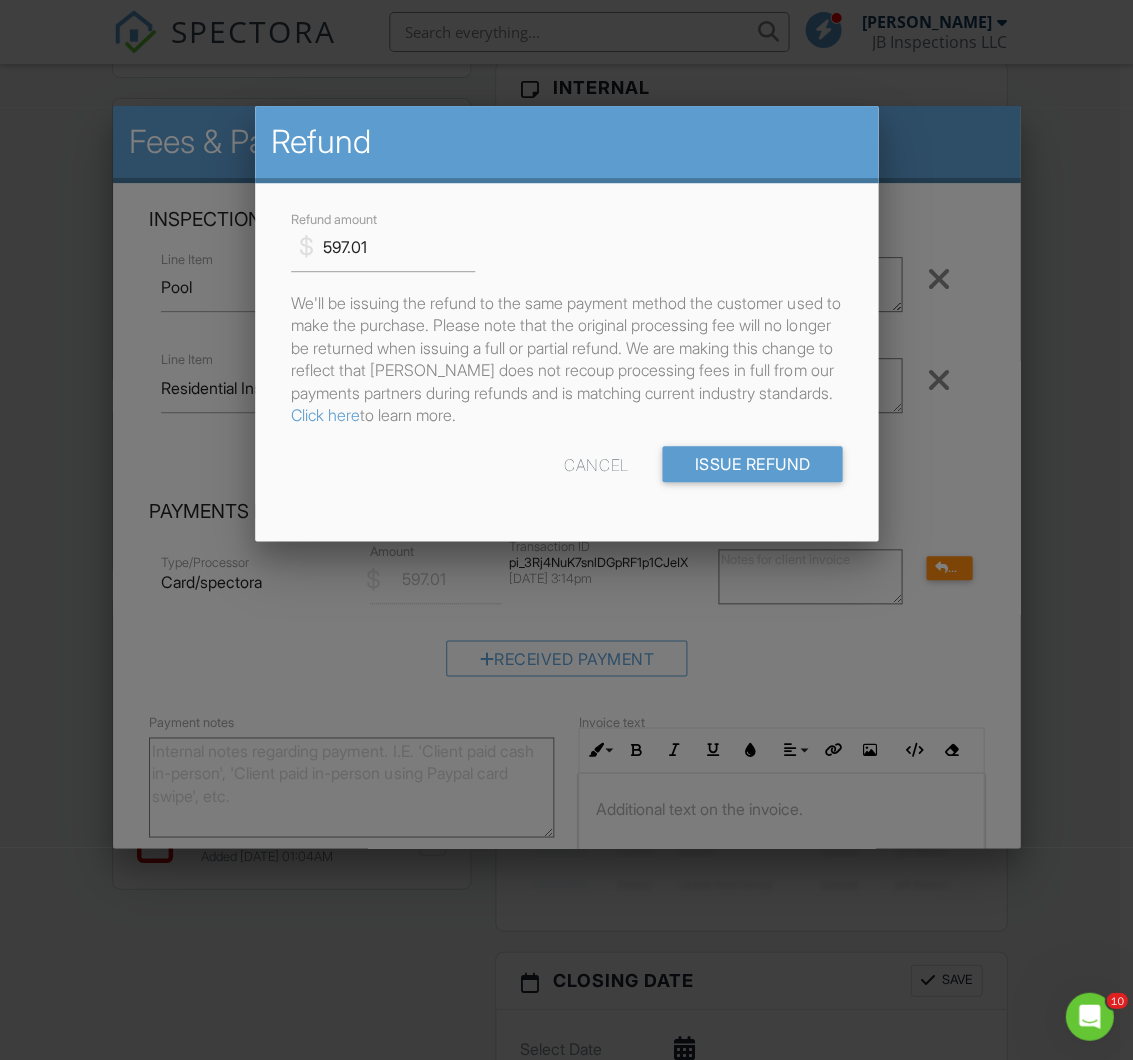 click on "Cancel" at bounding box center (596, 464) 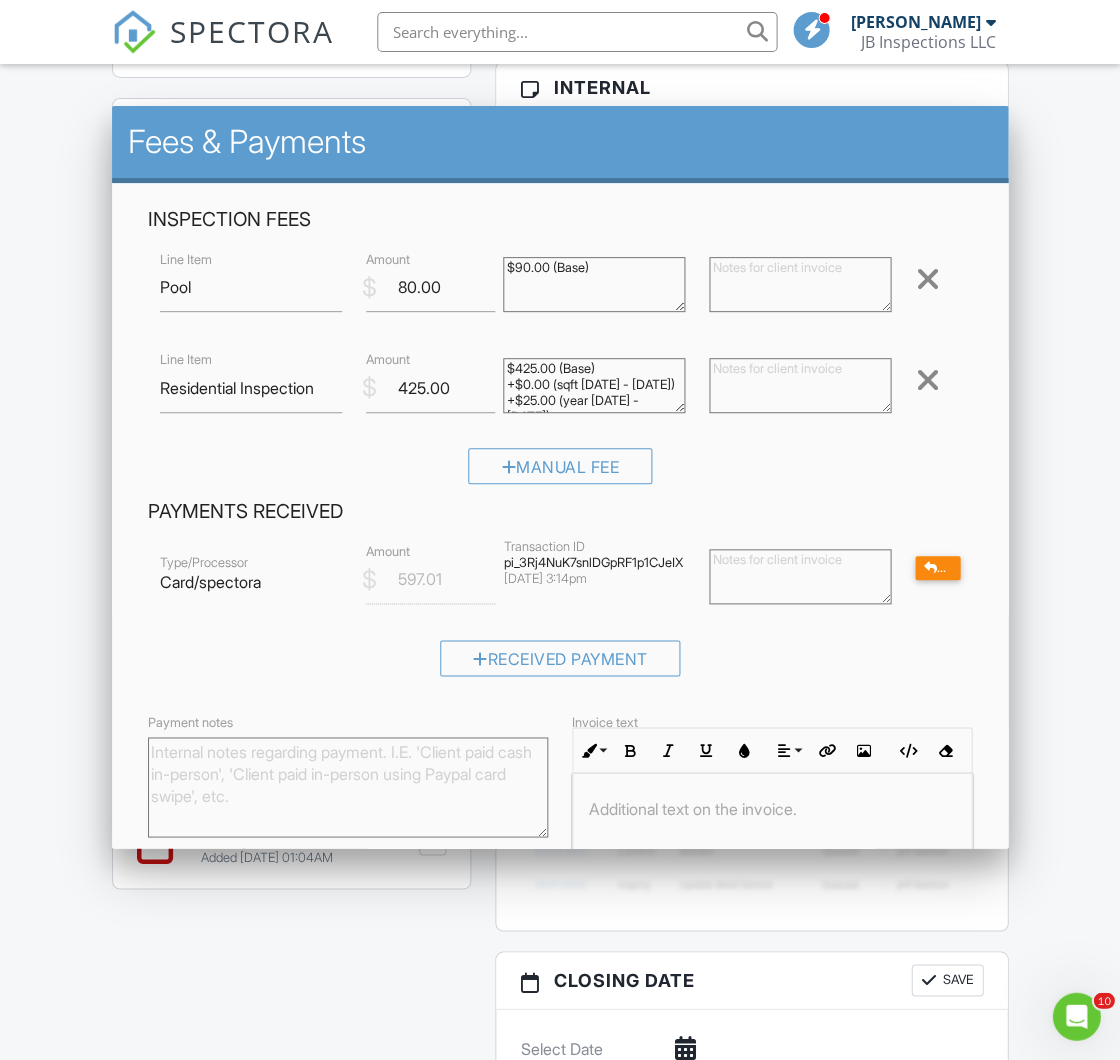 drag, startPoint x: 46, startPoint y: 397, endPoint x: 42, endPoint y: 381, distance: 16.492422 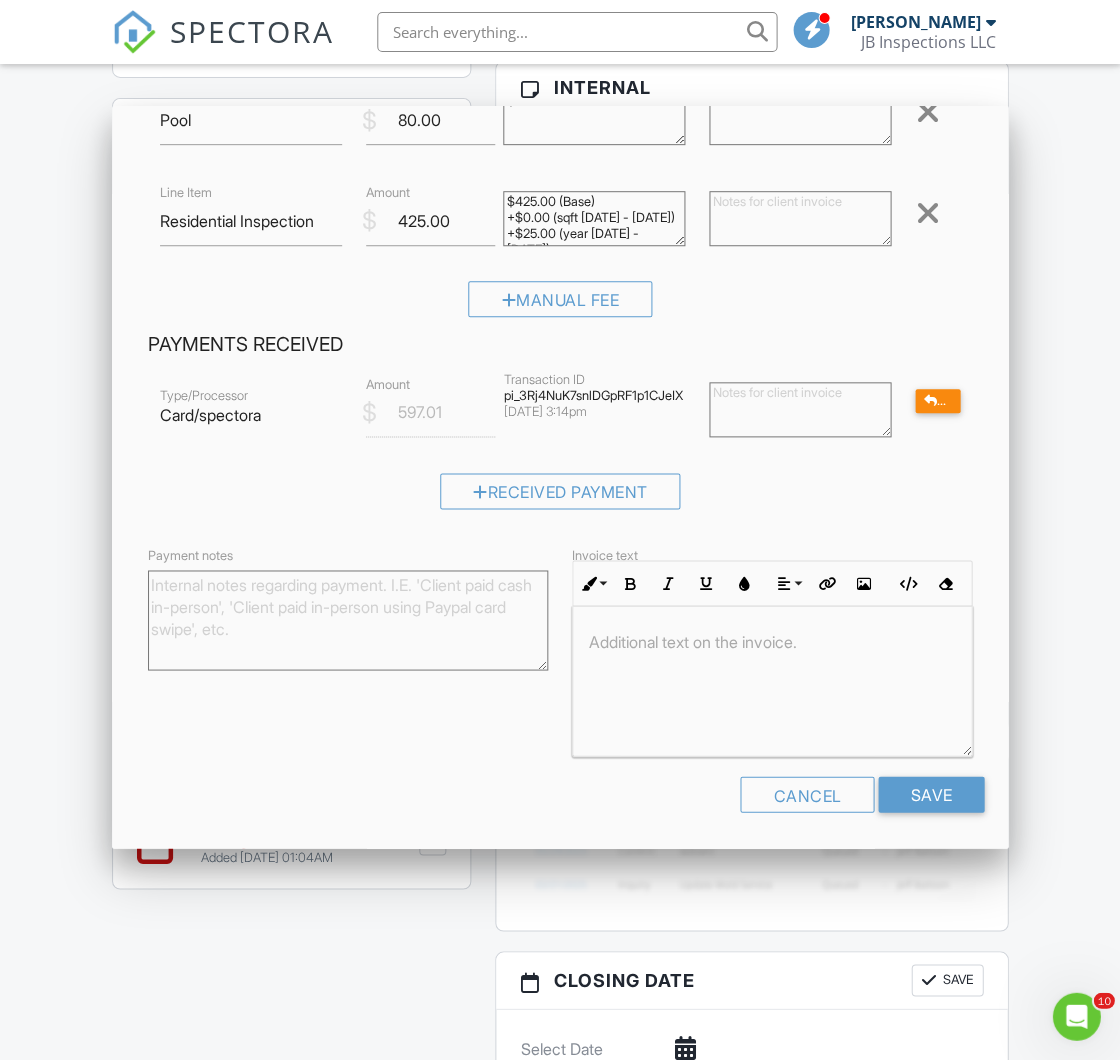 scroll, scrollTop: 1, scrollLeft: 0, axis: vertical 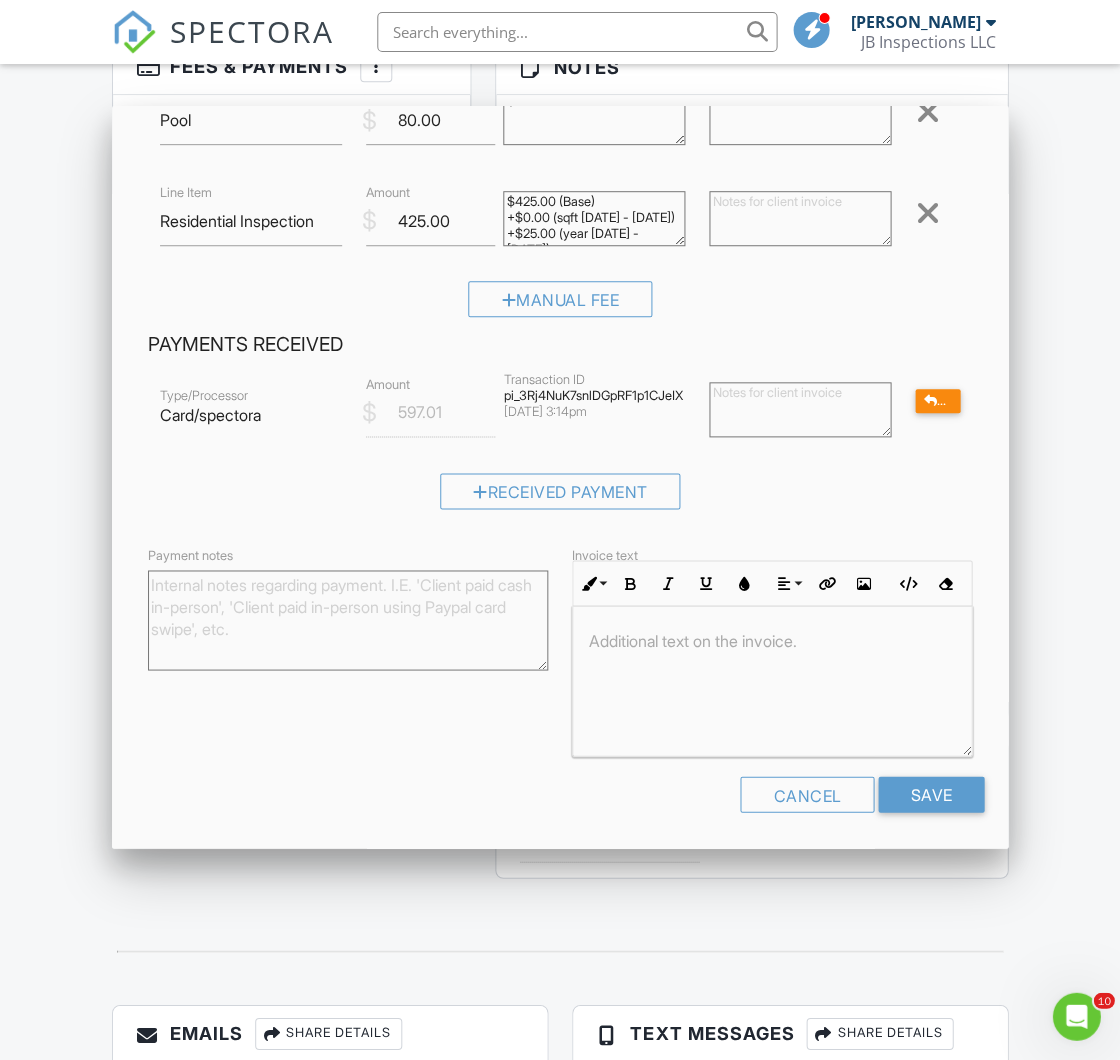 click on "Cancel" at bounding box center (807, 794) 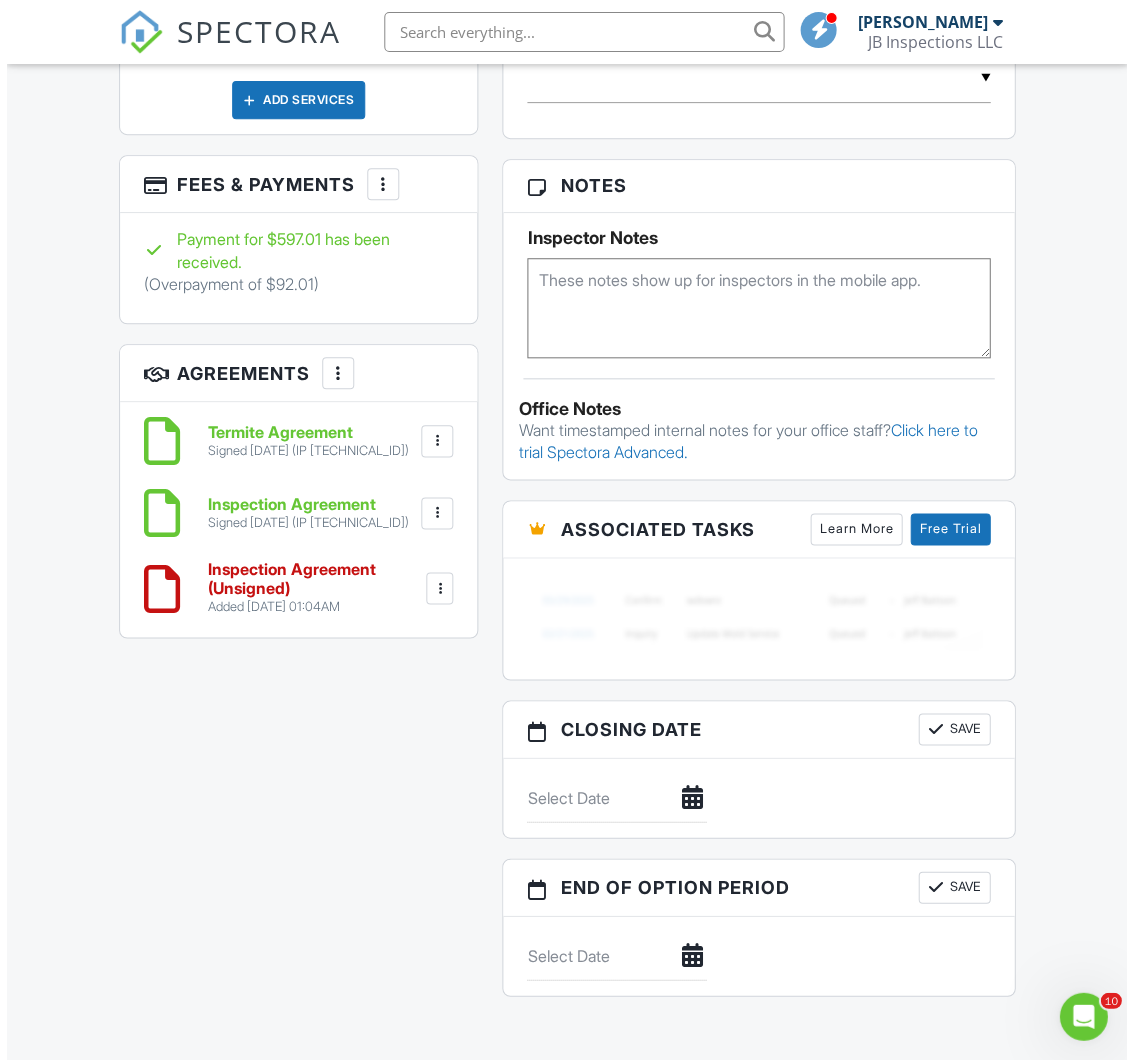 scroll, scrollTop: 1281, scrollLeft: 0, axis: vertical 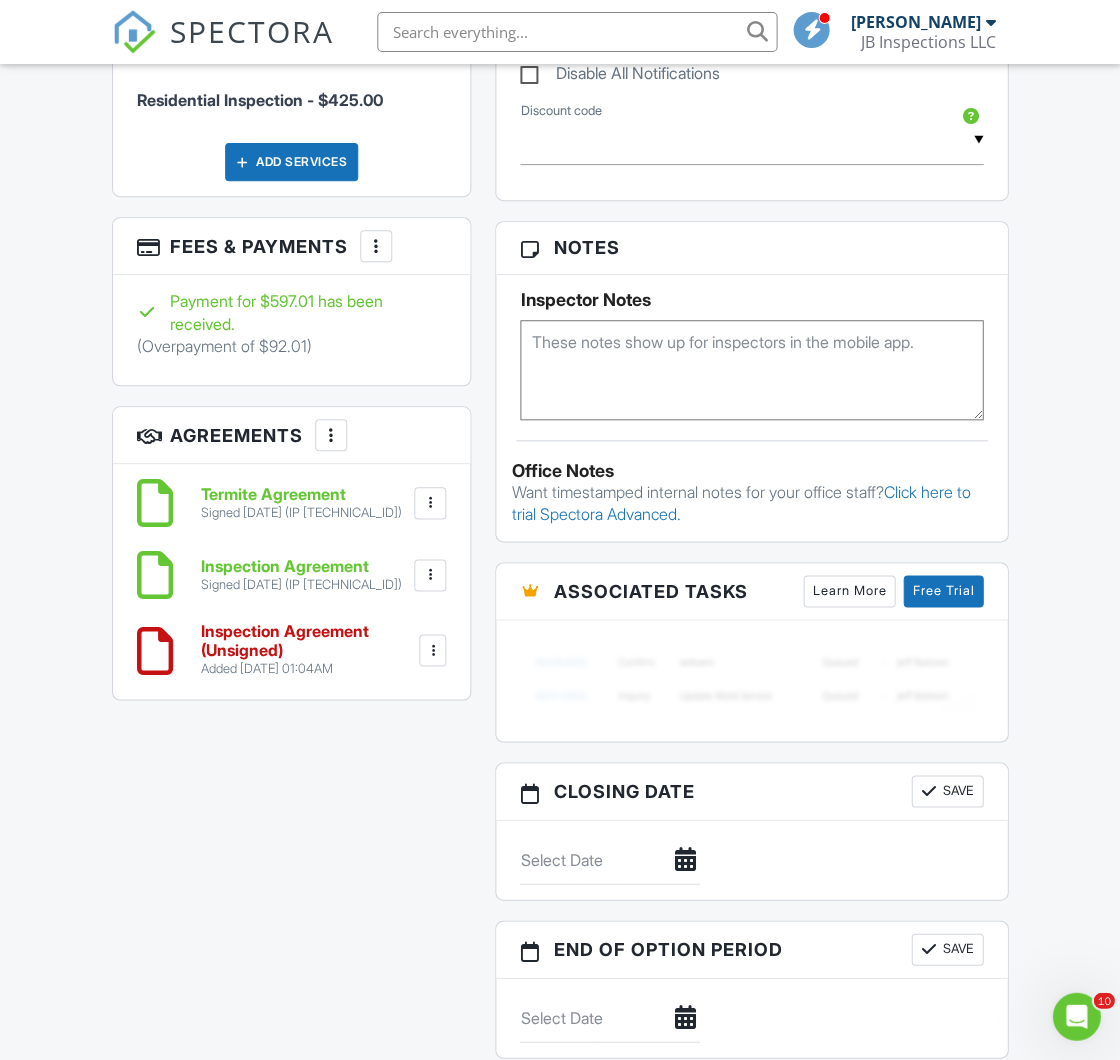 click at bounding box center [376, 246] 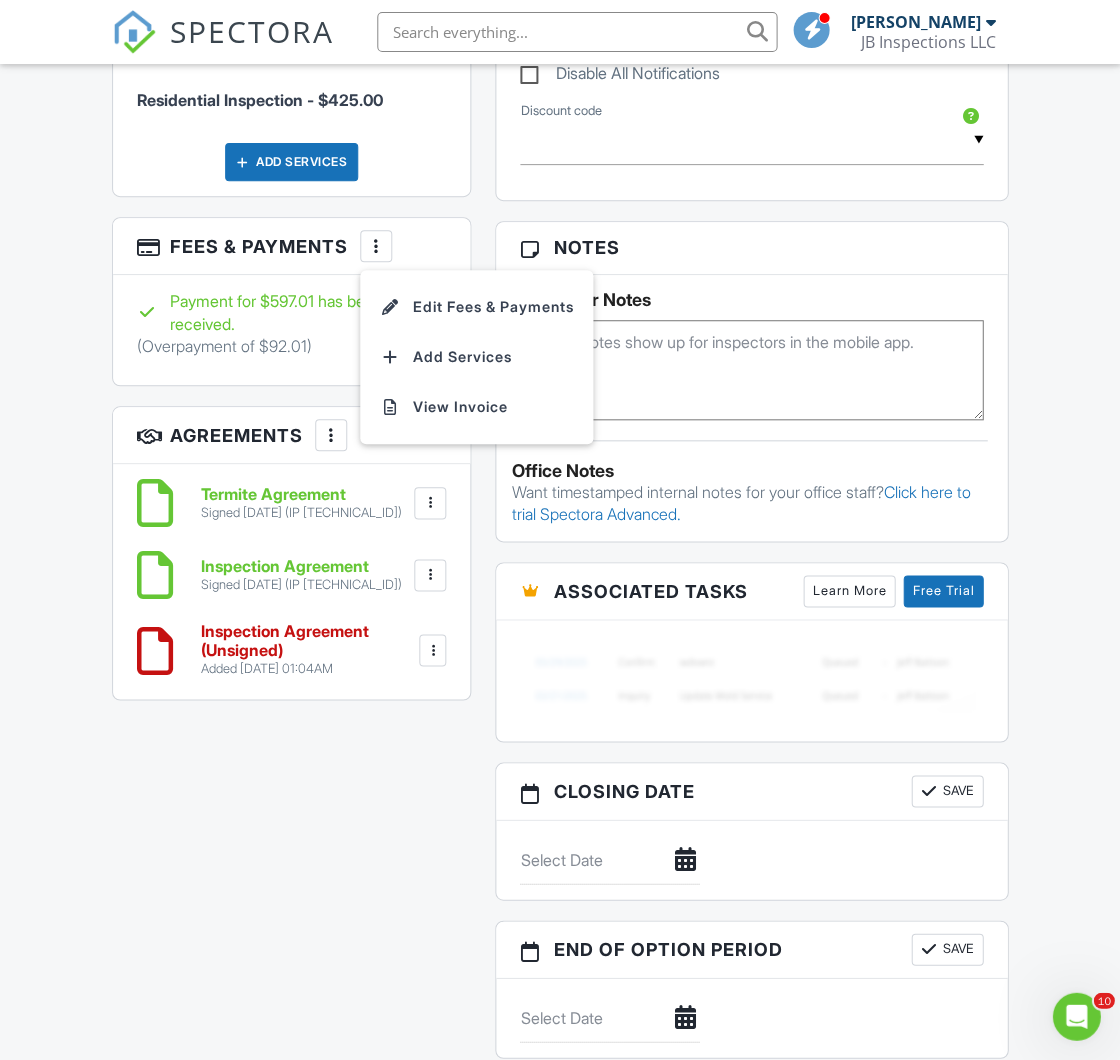 click on "Edit Fees & Payments" at bounding box center (476, 307) 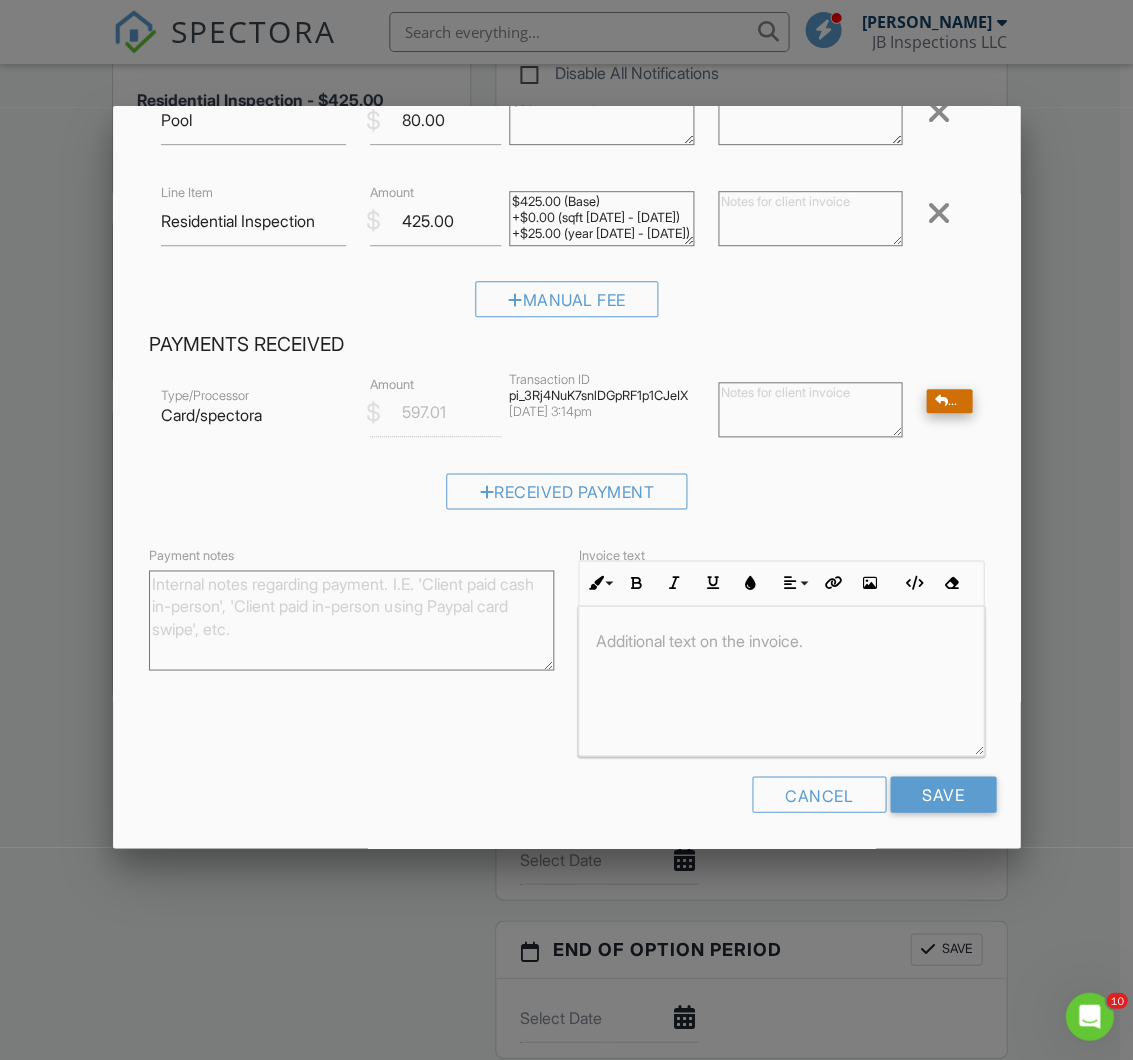 click on "Refund" at bounding box center [949, 401] 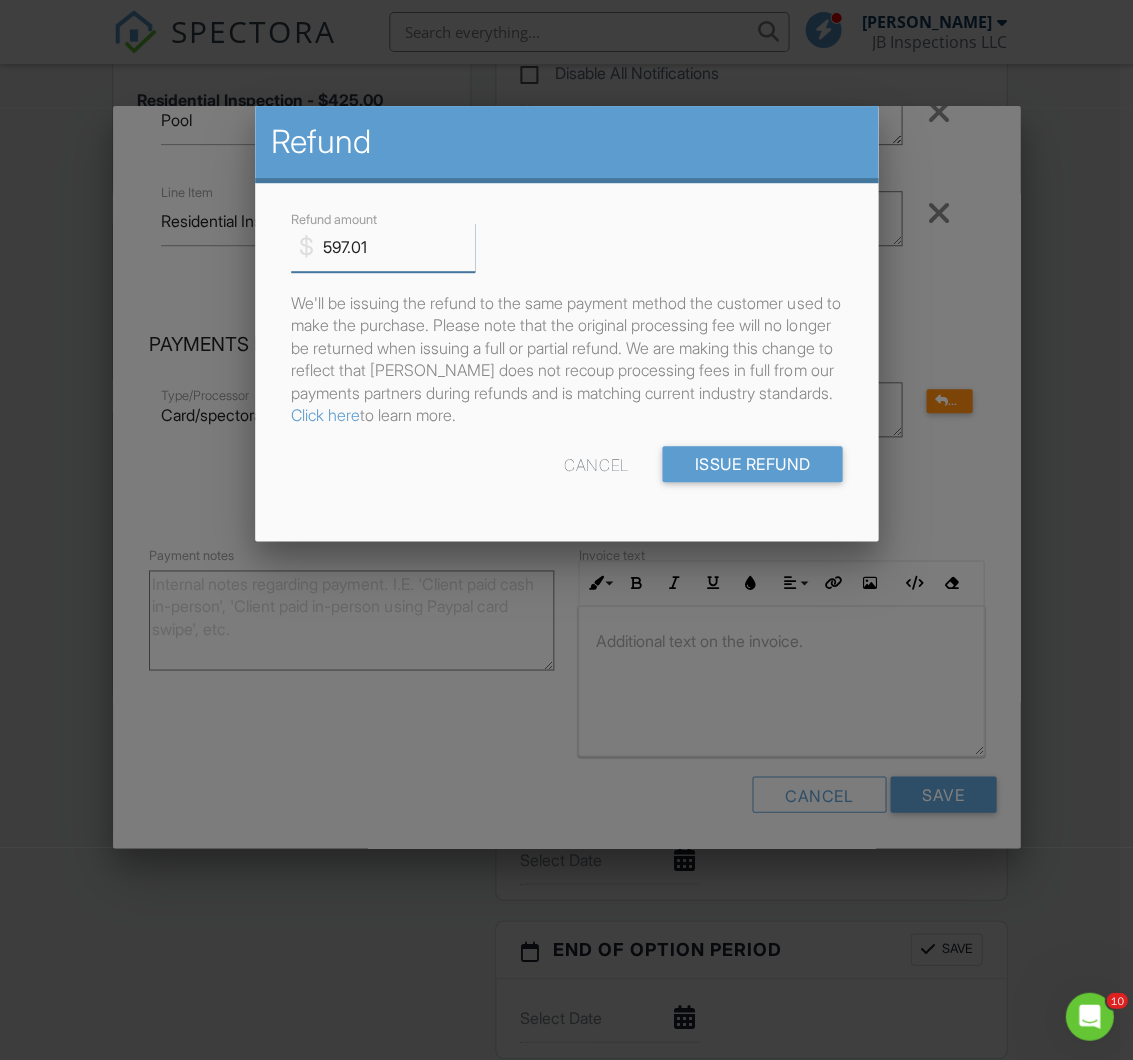drag, startPoint x: 349, startPoint y: 243, endPoint x: 324, endPoint y: 241, distance: 25.079872 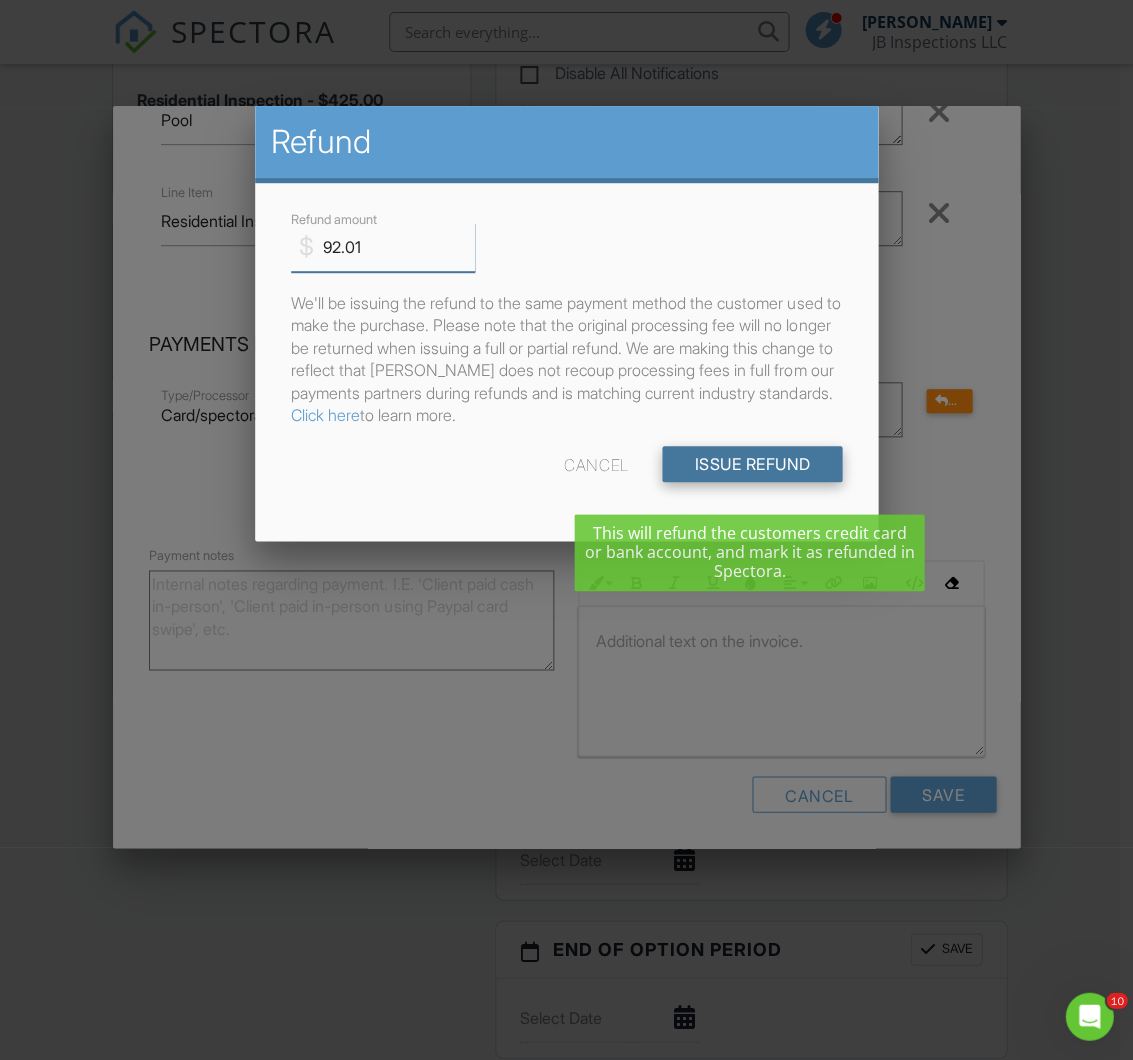 type on "92.01" 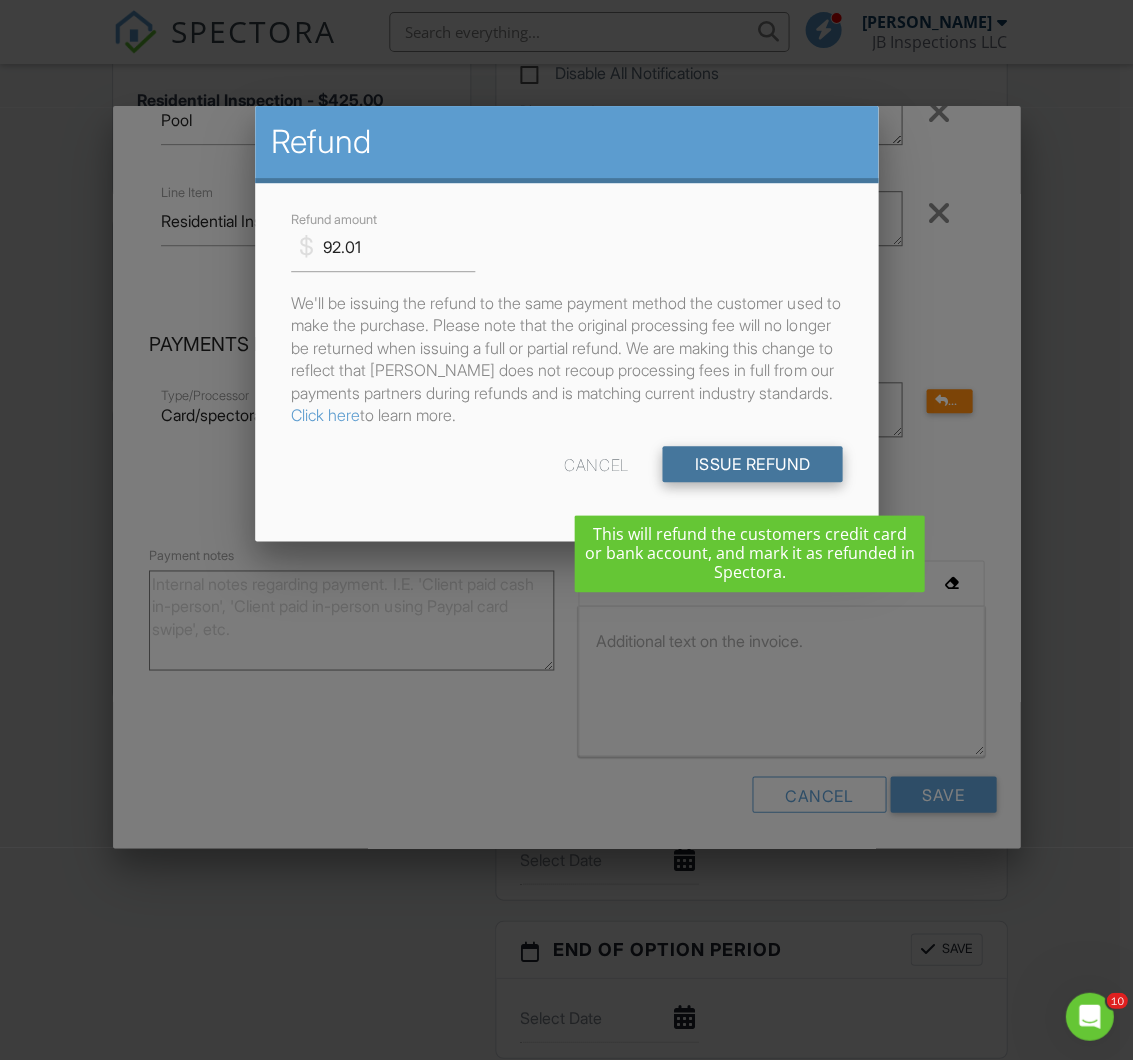 click on "Issue Refund" at bounding box center [752, 464] 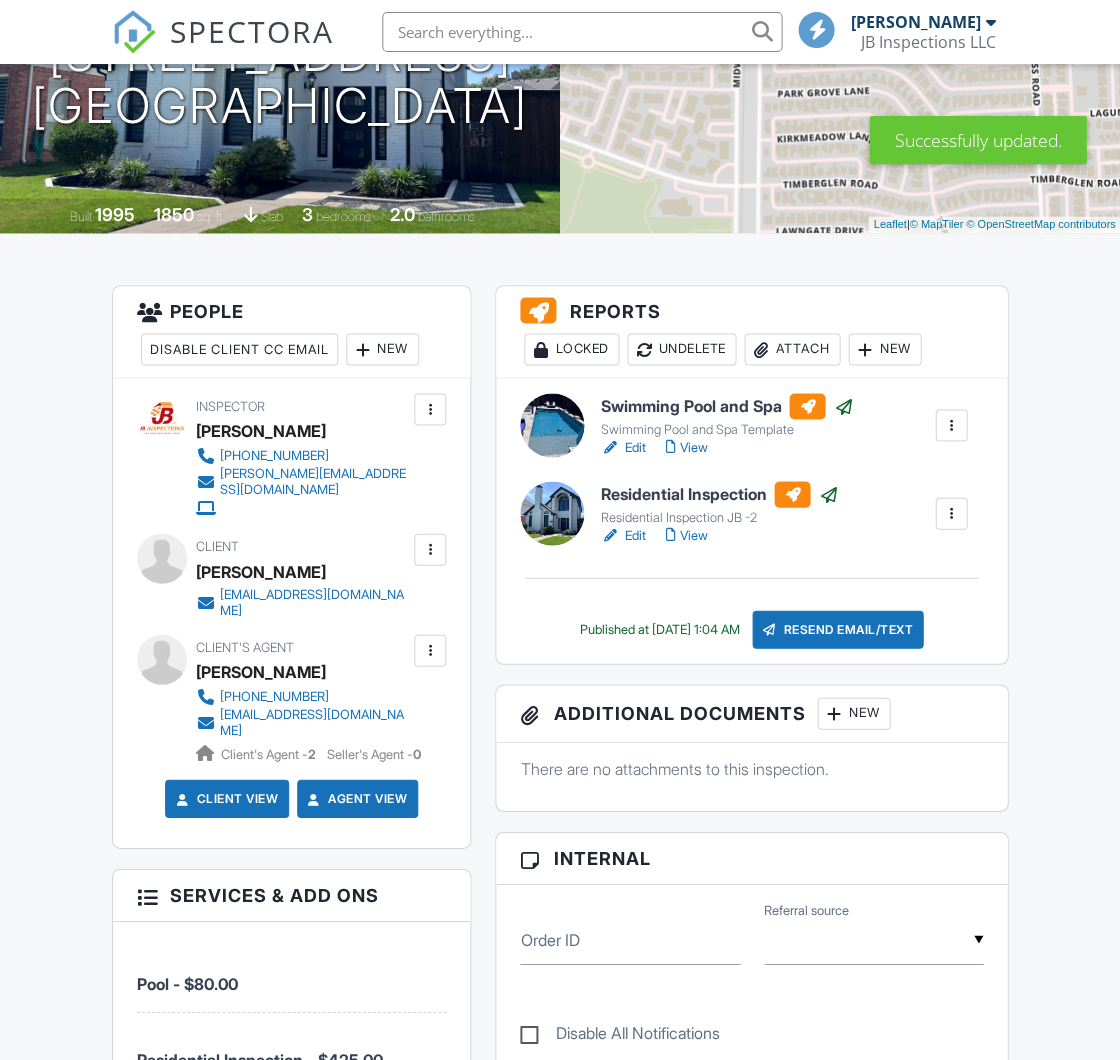 scroll, scrollTop: 366, scrollLeft: 0, axis: vertical 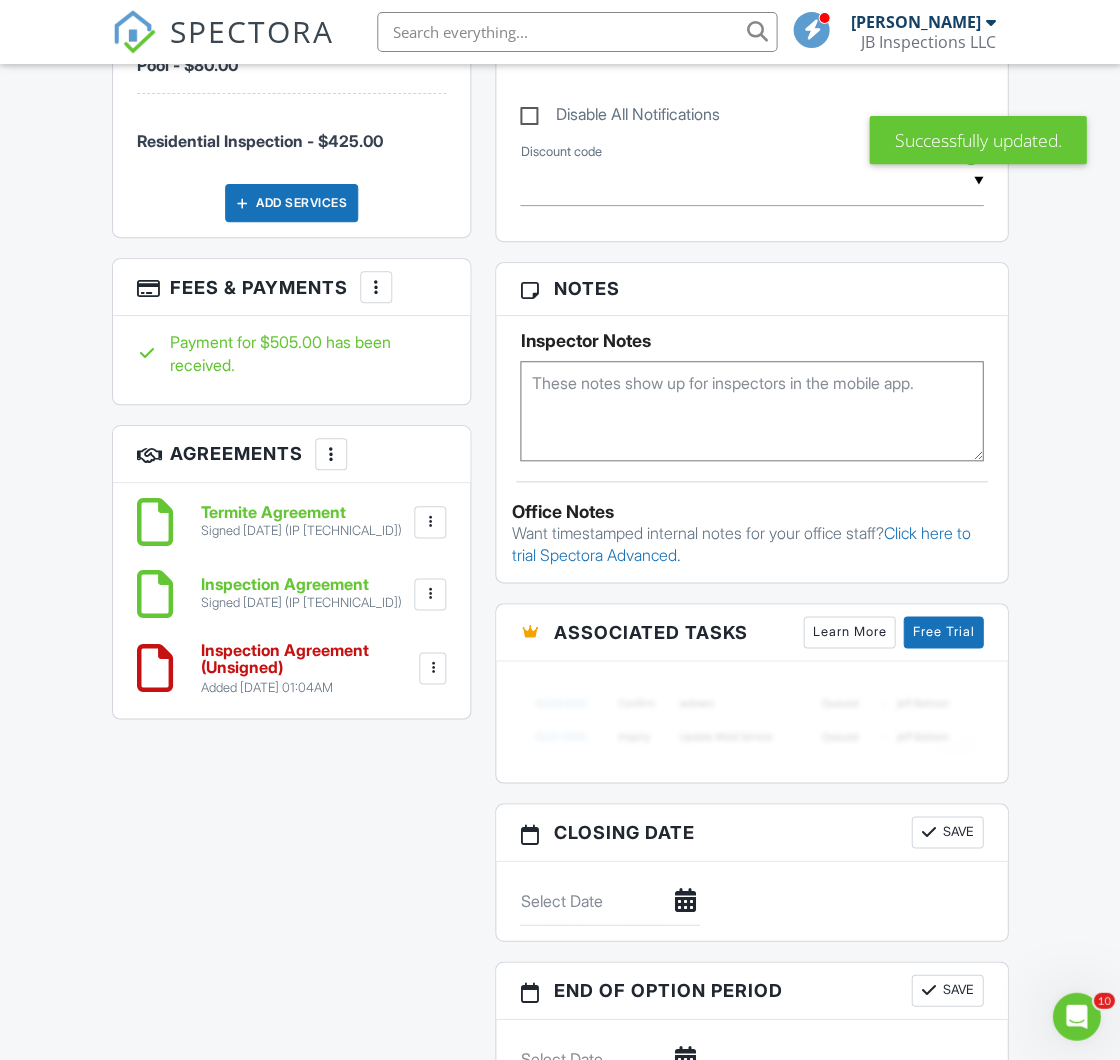 click at bounding box center (376, 287) 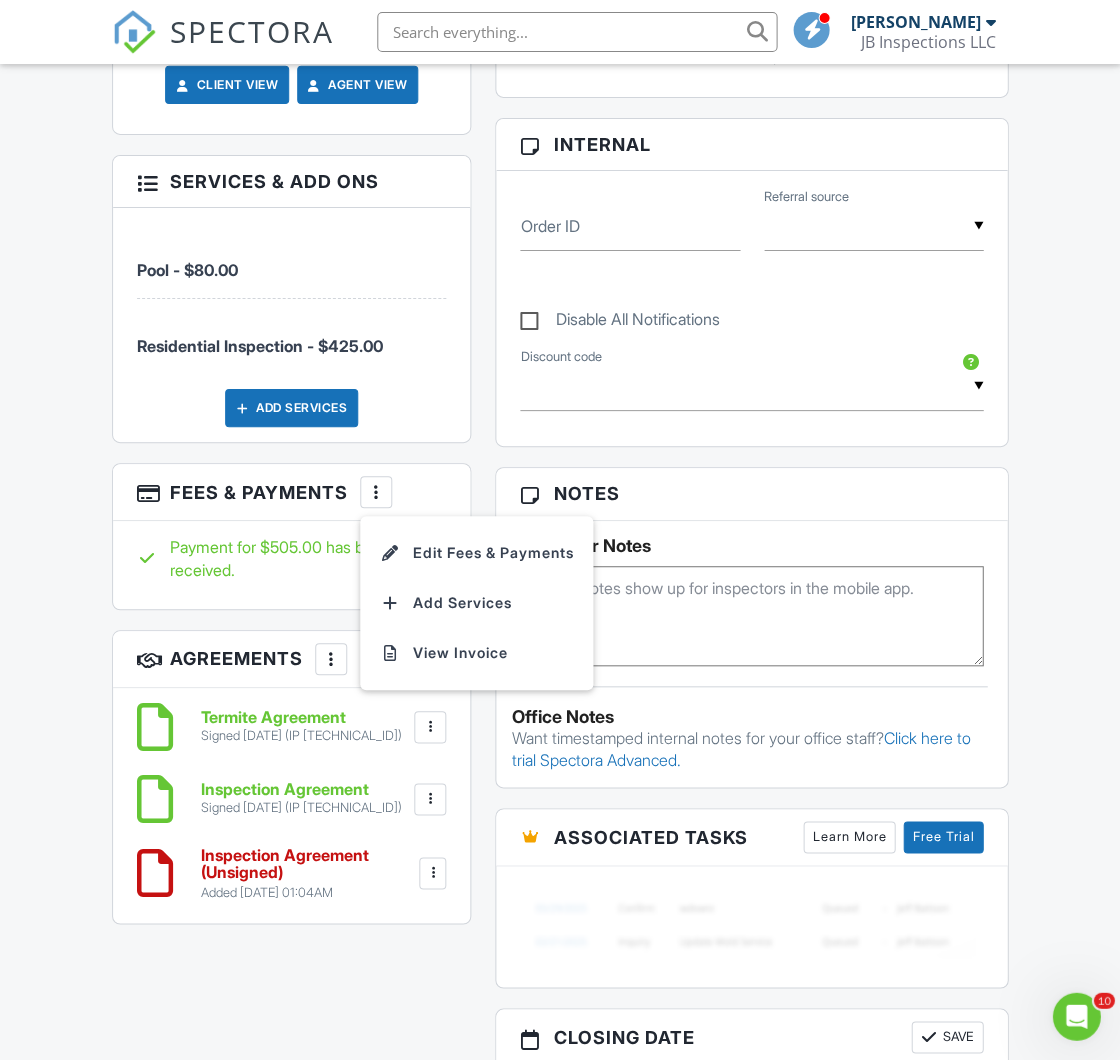 scroll, scrollTop: 1032, scrollLeft: 0, axis: vertical 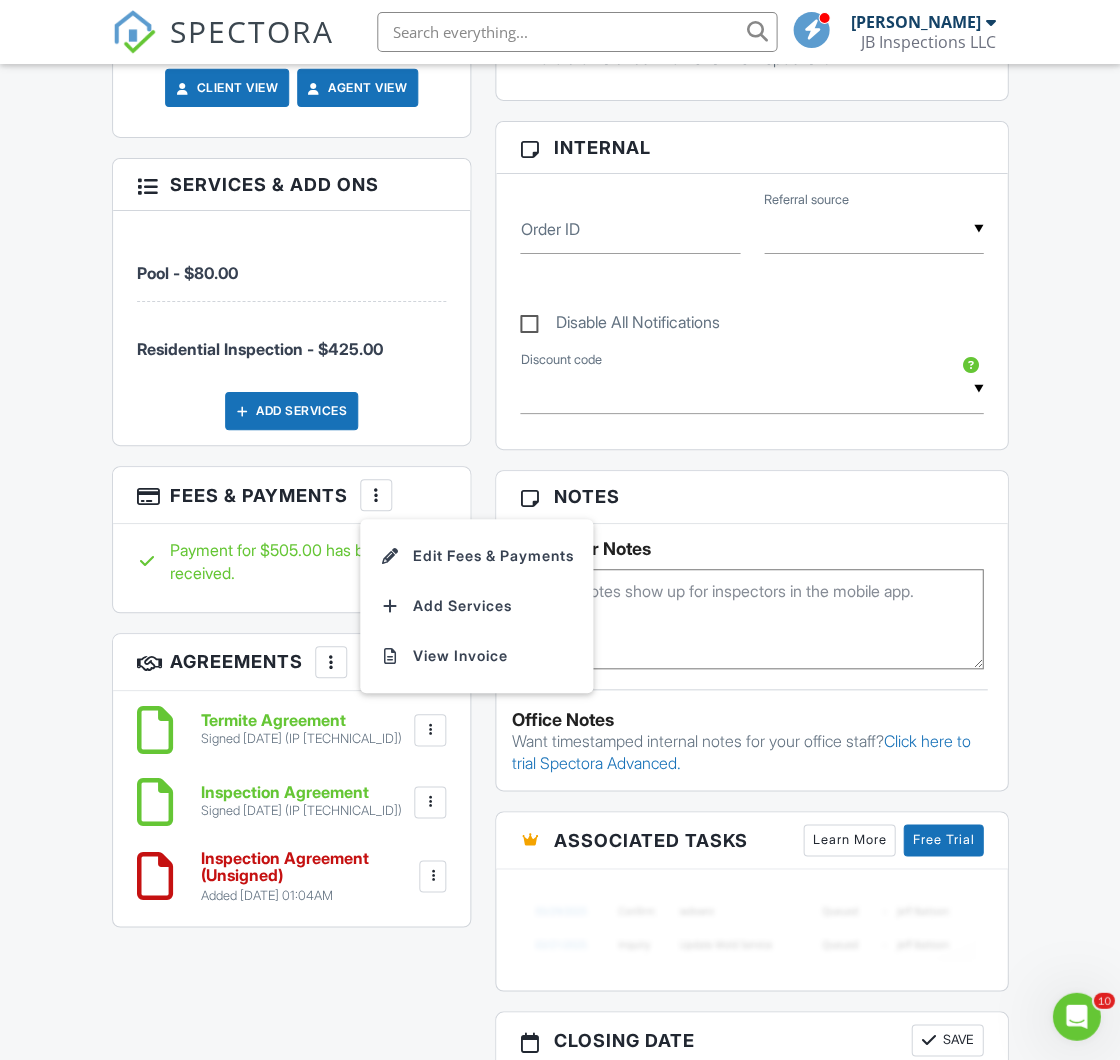 click on "Dashboard
Templates
Contacts
Metrics
Automations
Advanced
Settings
Support Center
Inspection Details
Client View
More
Property Details
Reschedule
Reorder / Copy
Share
Cancel
[GEOGRAPHIC_DATA]
Print Order
Convert to V9
View Change Log
[DATE] 11:30 am
- 3:15 pm
[STREET_ADDRESS]
[GEOGRAPHIC_DATA], [GEOGRAPHIC_DATA]
Built
1995
1850
sq. ft.
slab
3
bedrooms
2.0
bathrooms
+ − Leaflet  |  © MapTiler   © OpenStreetMap contributors
All emails and texts are disabled for this inspection!
Turn on emails and texts
Turn on and Requeue Notifications
Reports
Locked
Undelete
Attach
New
Swimming Pool and Spa
Swimming Pool and Spa Template" at bounding box center (560, 967) 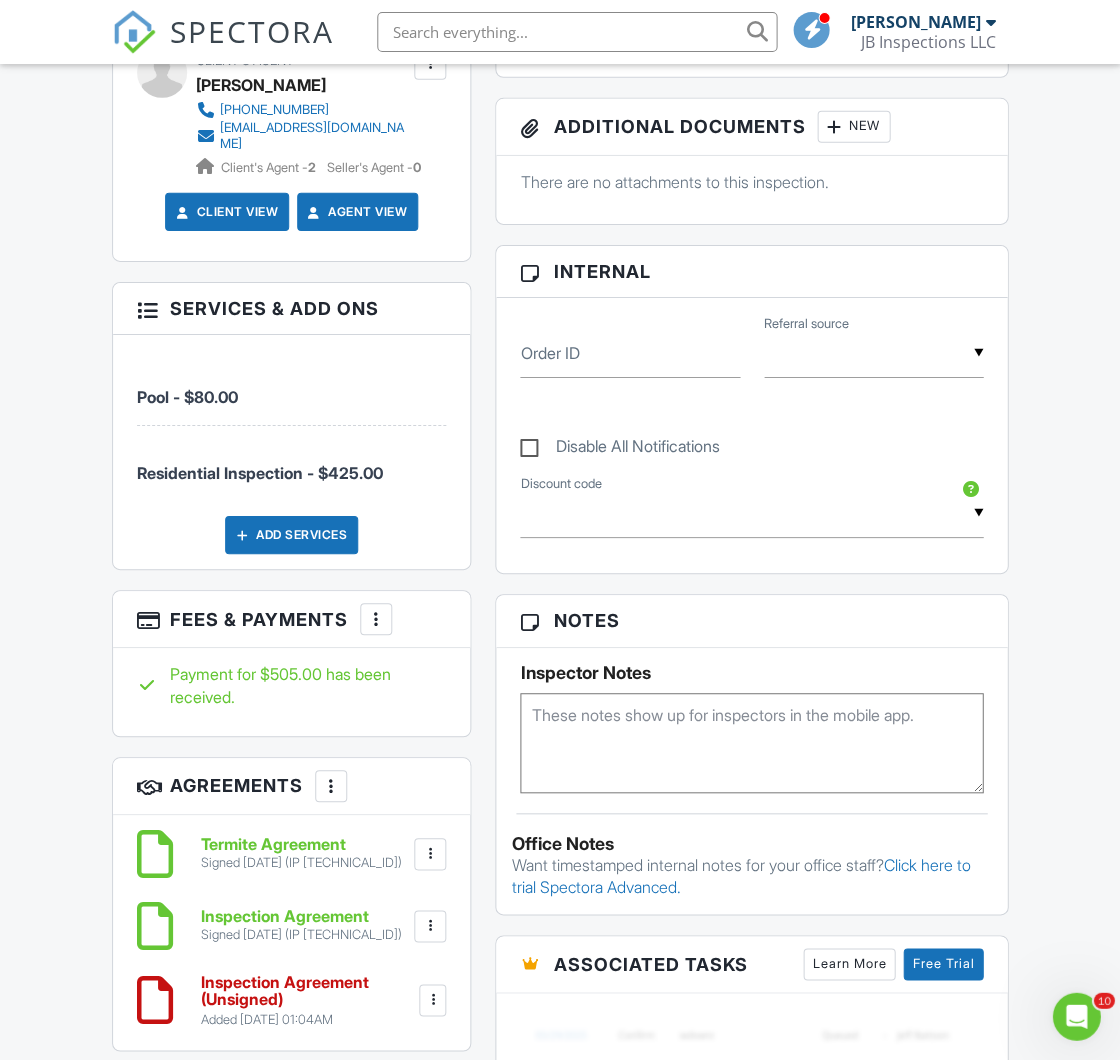 scroll, scrollTop: 0, scrollLeft: 0, axis: both 